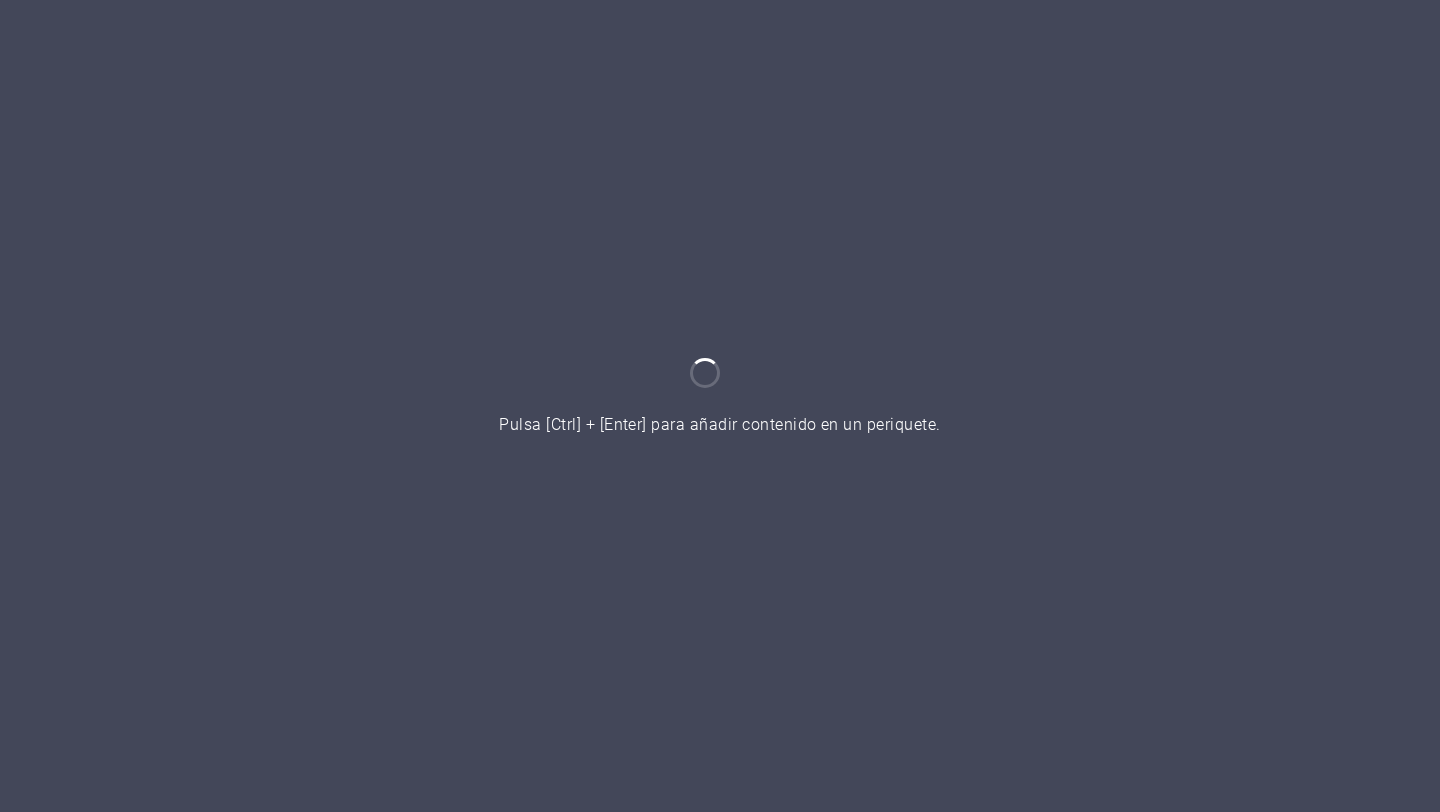 scroll, scrollTop: 0, scrollLeft: 0, axis: both 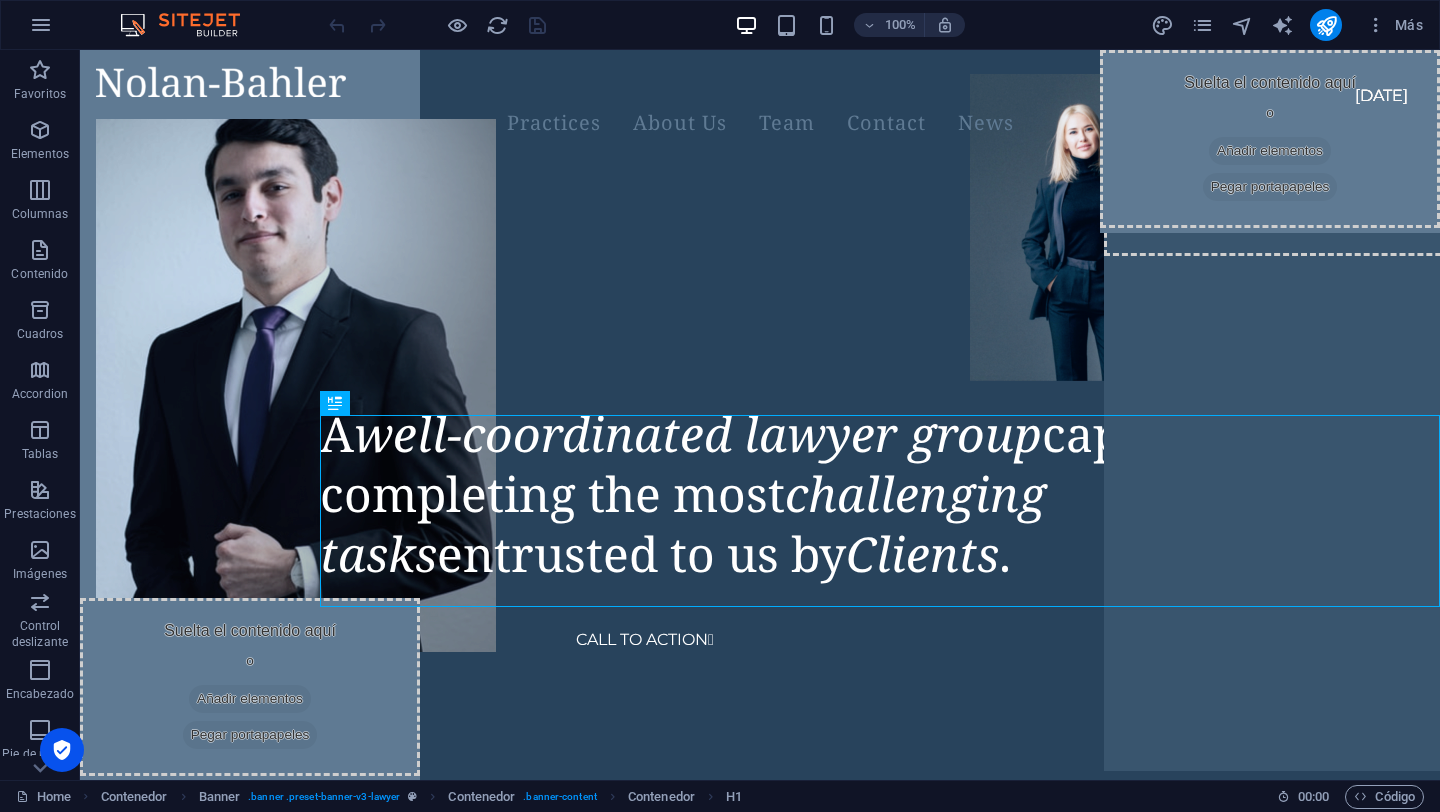 click at bounding box center [437, 25] 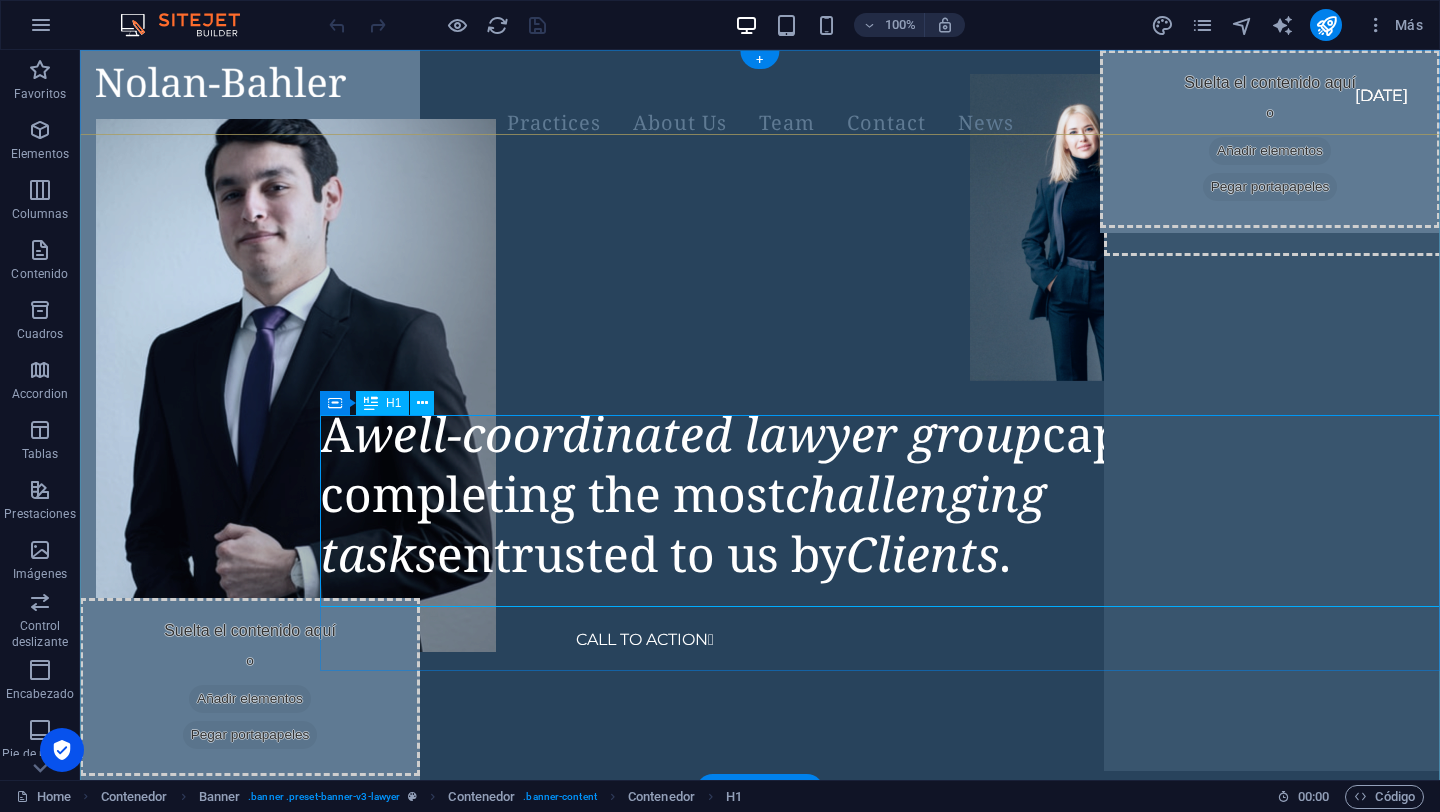 click on "A  well-coordinated lawyer group  capable of completing the most  challenging tasks  entrusted to us by  Clients ." at bounding box center (880, 494) 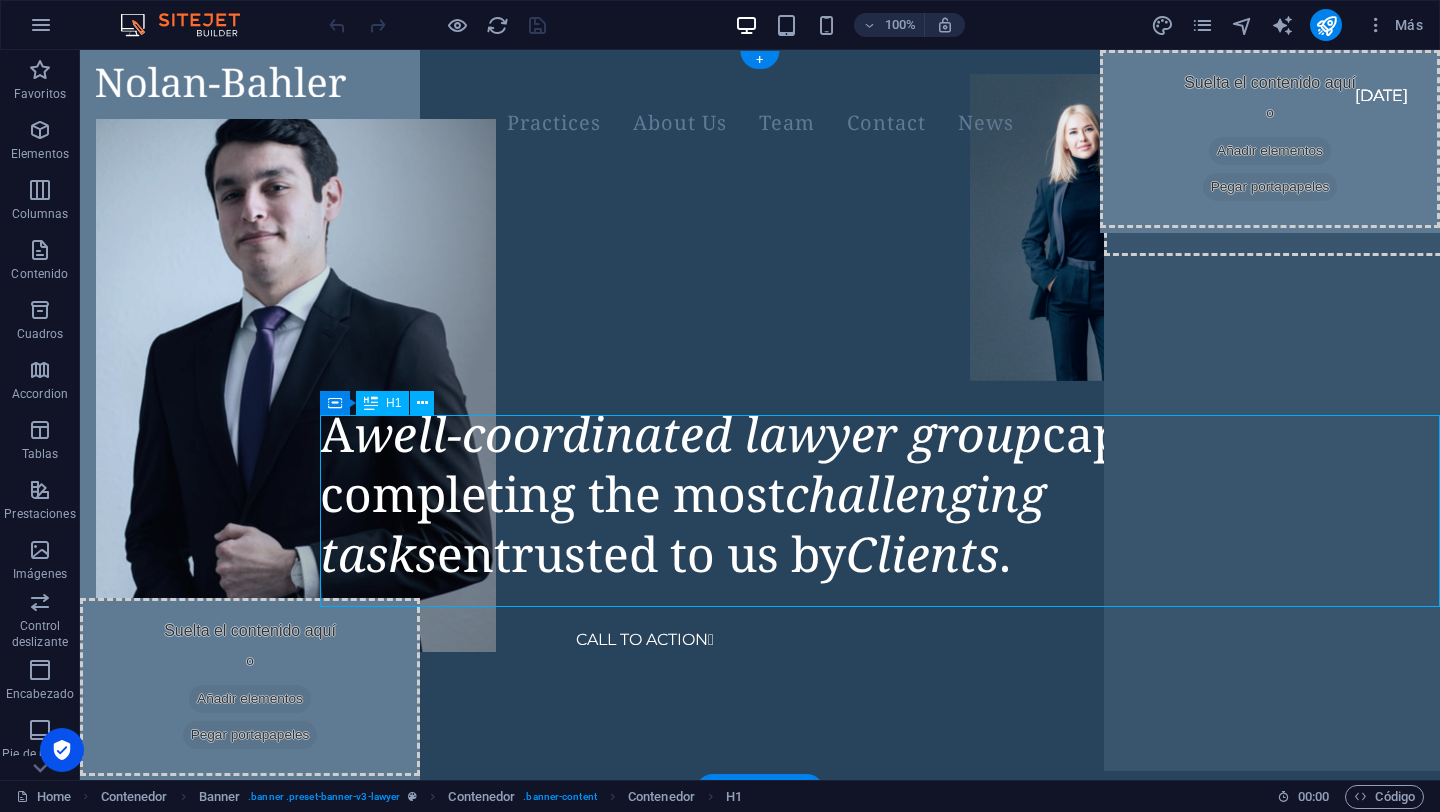 drag, startPoint x: 911, startPoint y: 573, endPoint x: 405, endPoint y: 475, distance: 515.4028 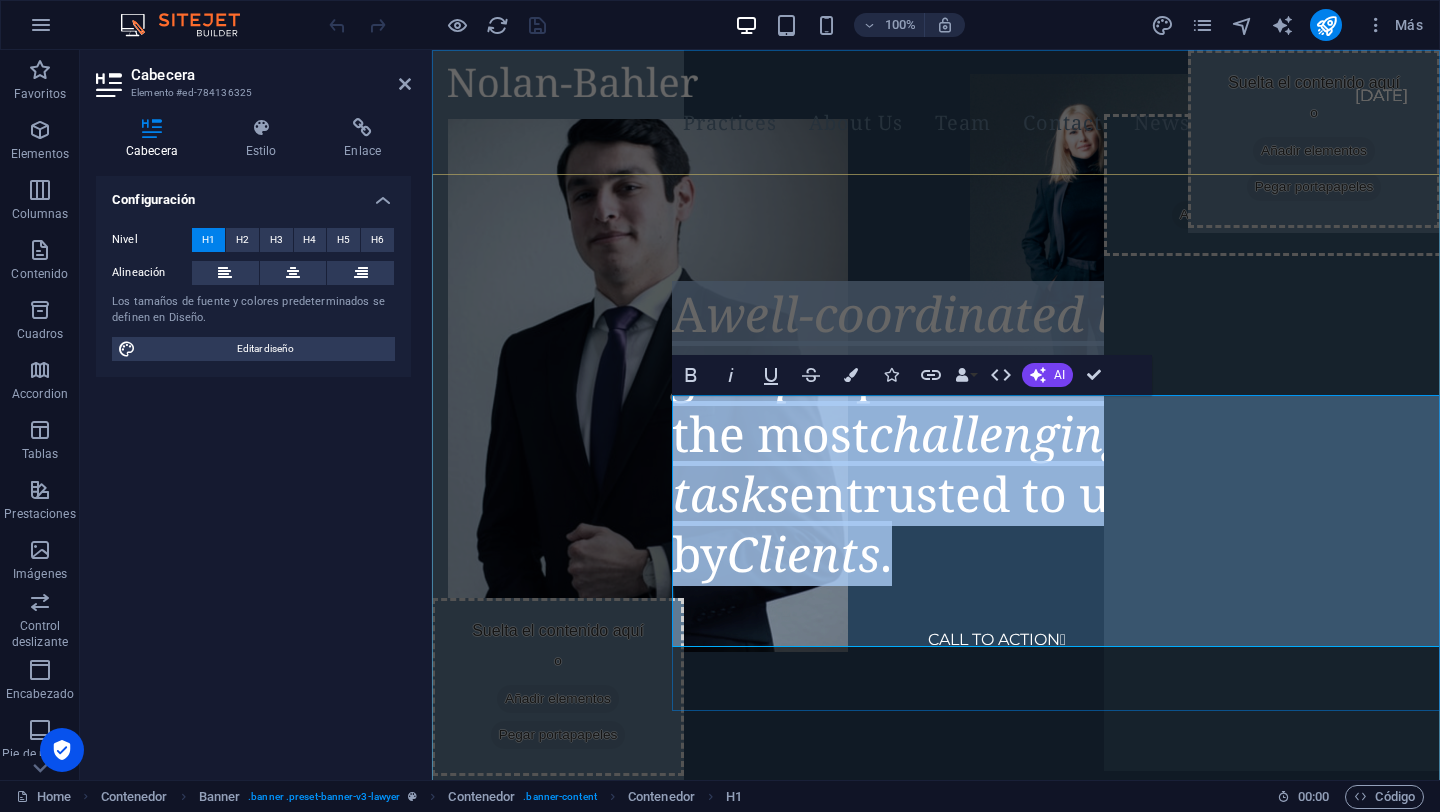 click on "A  well-coordinated lawyer group  capable of completing the most  challenging tasks  entrusted to us by  Clients ." at bounding box center [990, 433] 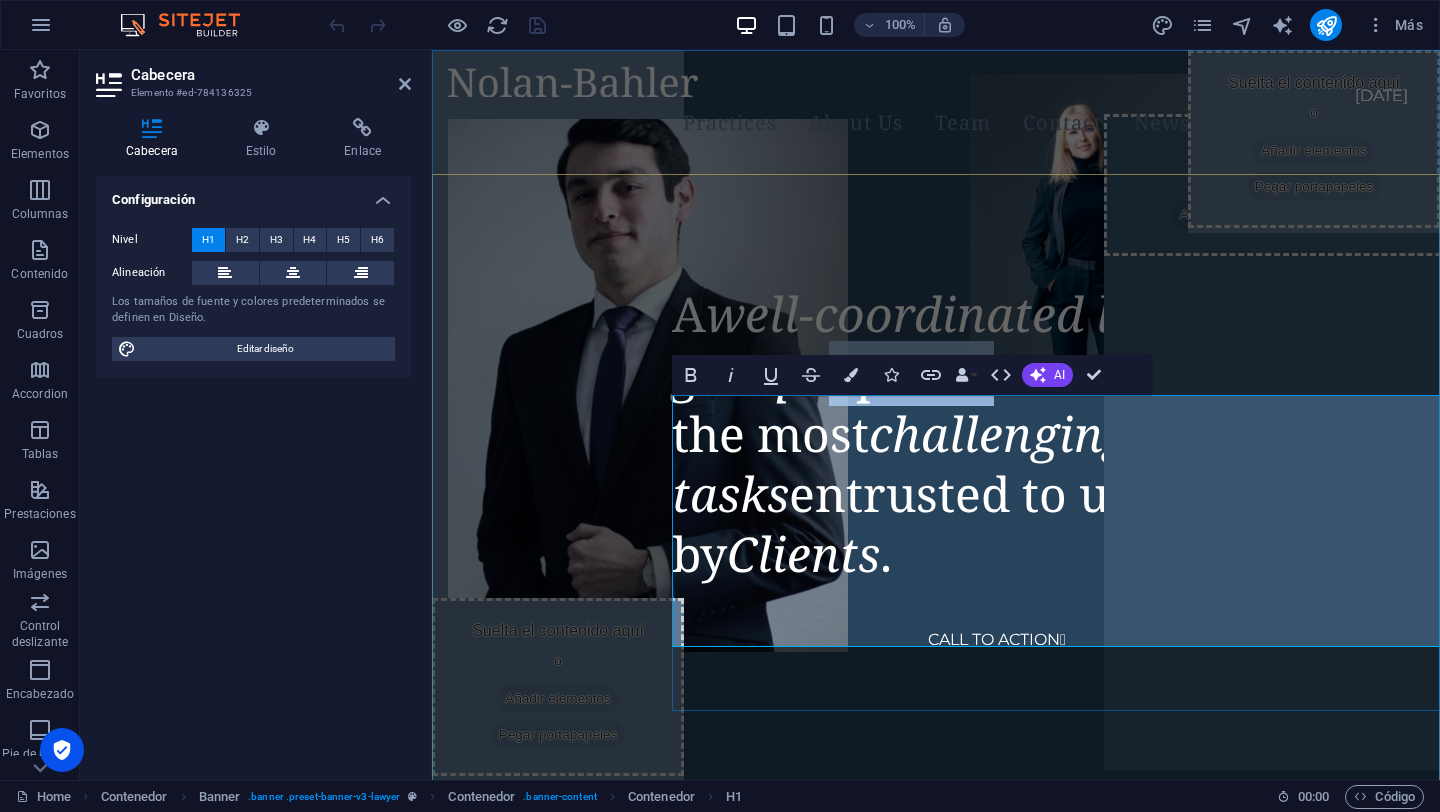 click on "A  well-coordinated lawyer group  capable of completing the most  challenging tasks  entrusted to us by  Clients ." at bounding box center [990, 433] 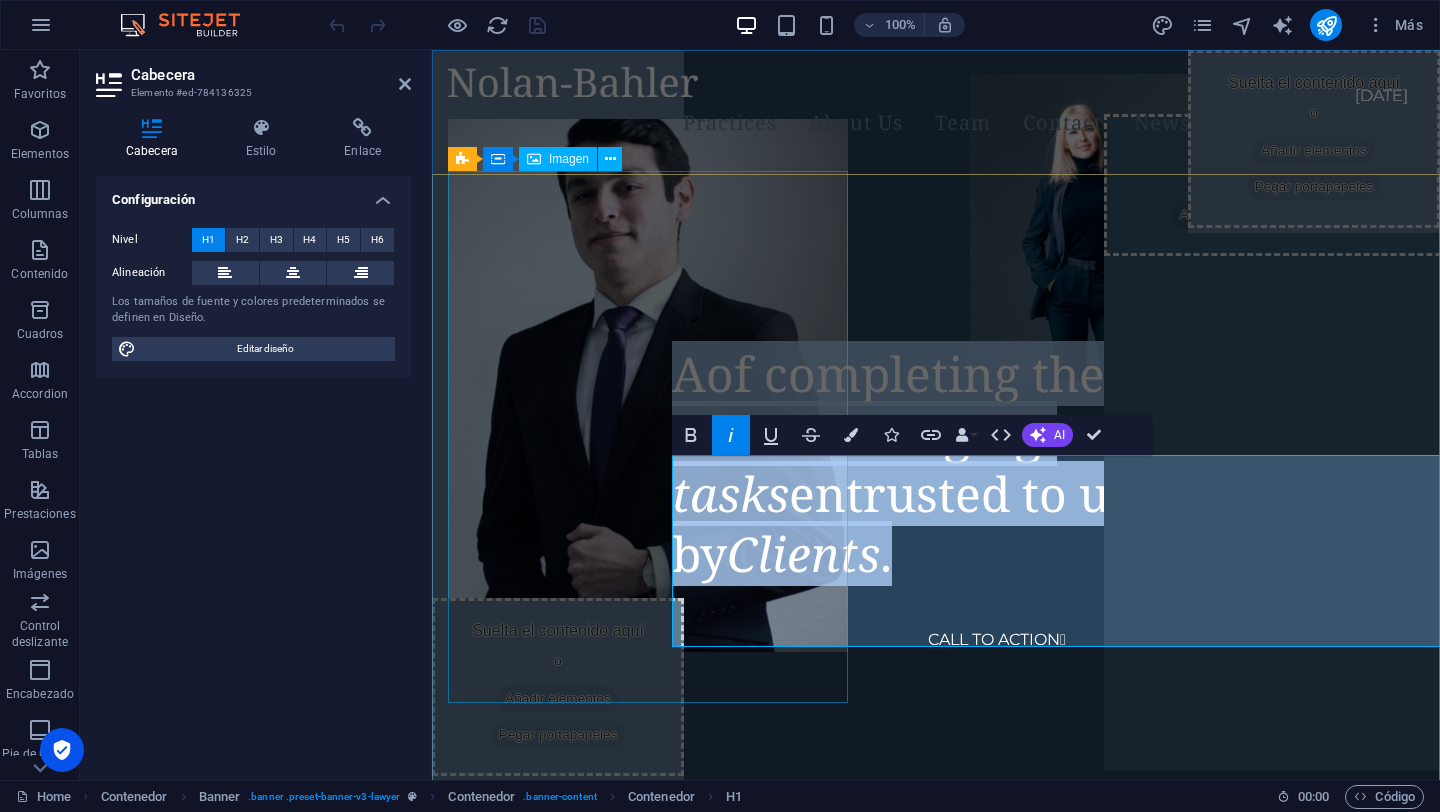 drag, startPoint x: 1023, startPoint y: 613, endPoint x: 620, endPoint y: 486, distance: 422.53757 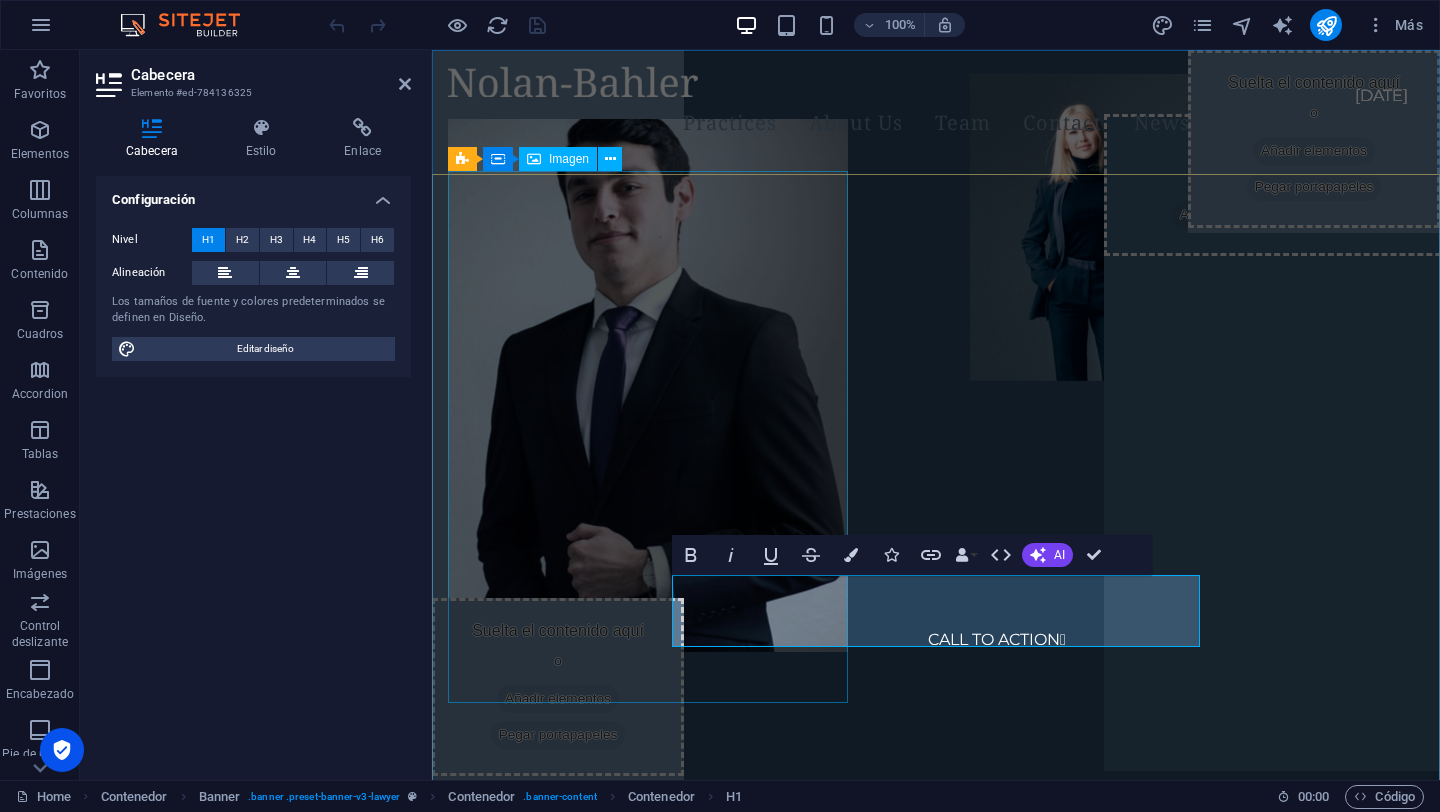 type 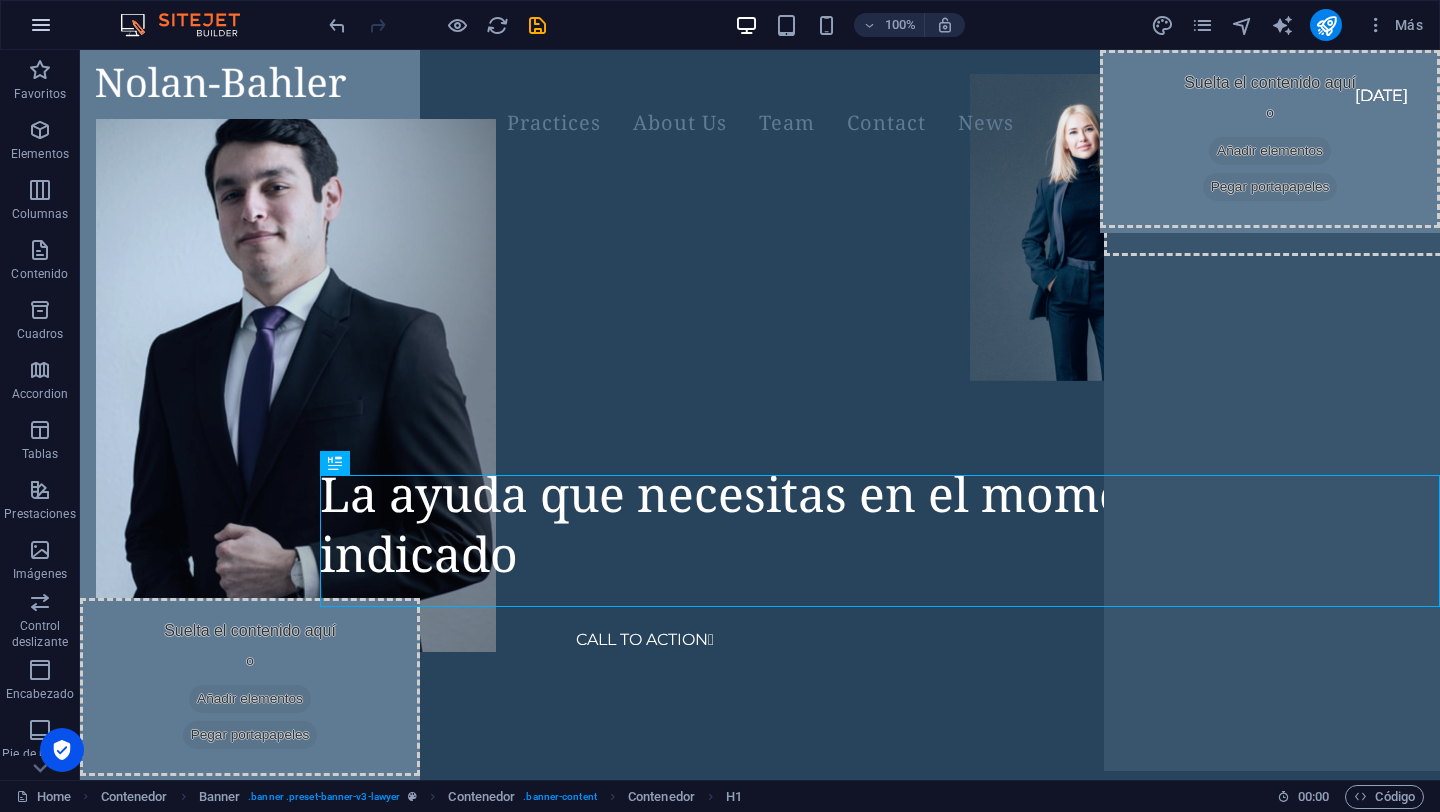 click at bounding box center [41, 25] 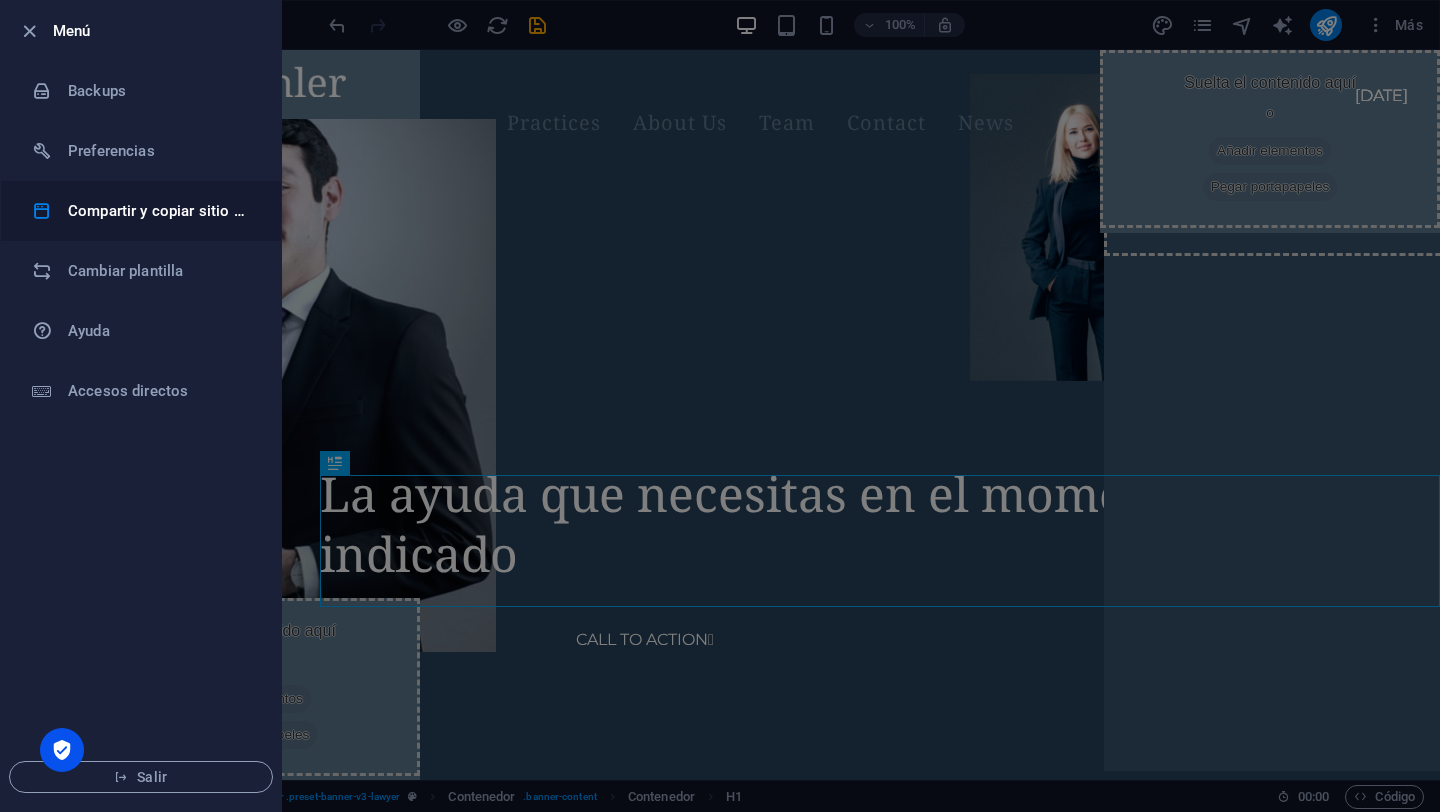 click on "Compartir y copiar sitio web" at bounding box center (160, 211) 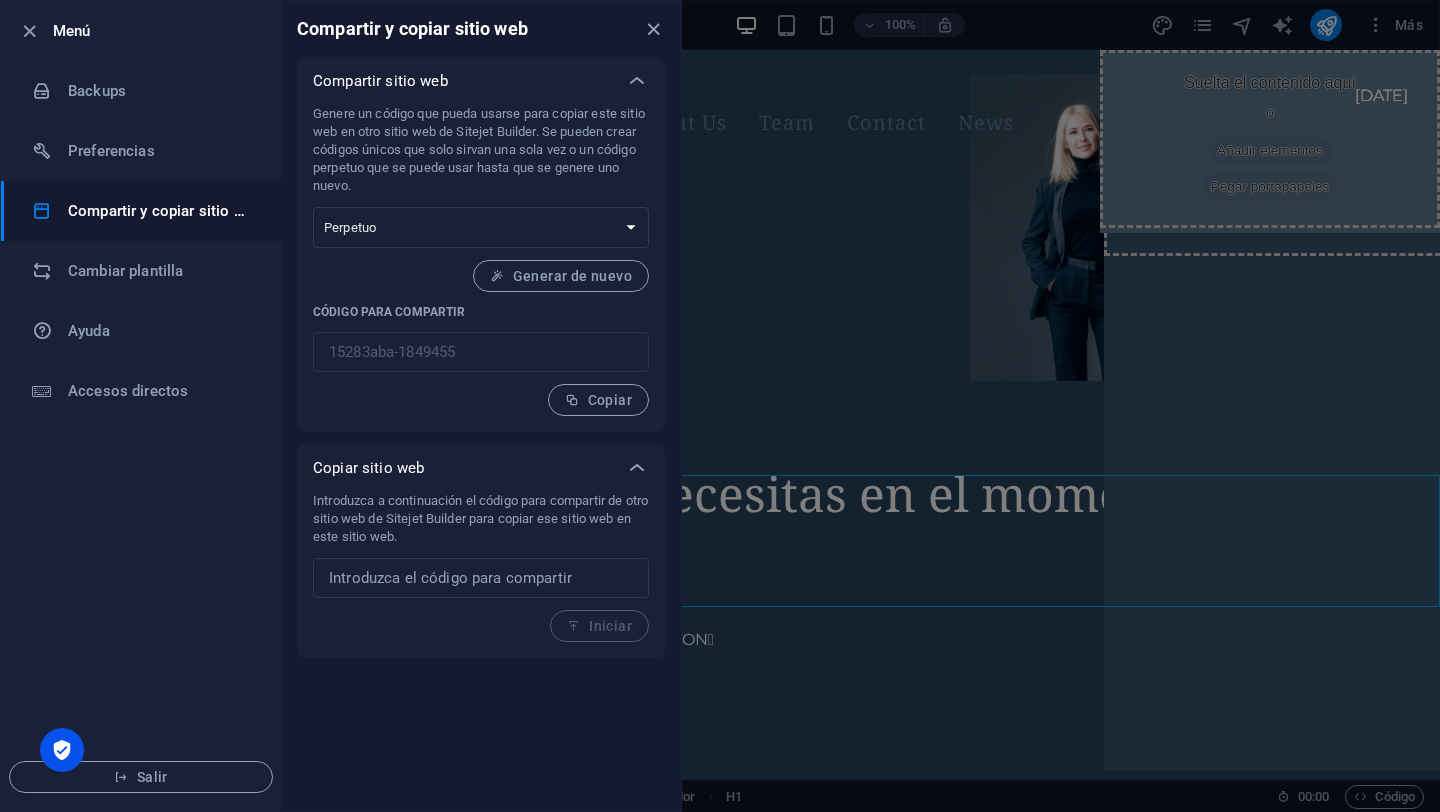 click on "Compartir y copiar sitio web" at bounding box center [481, 29] 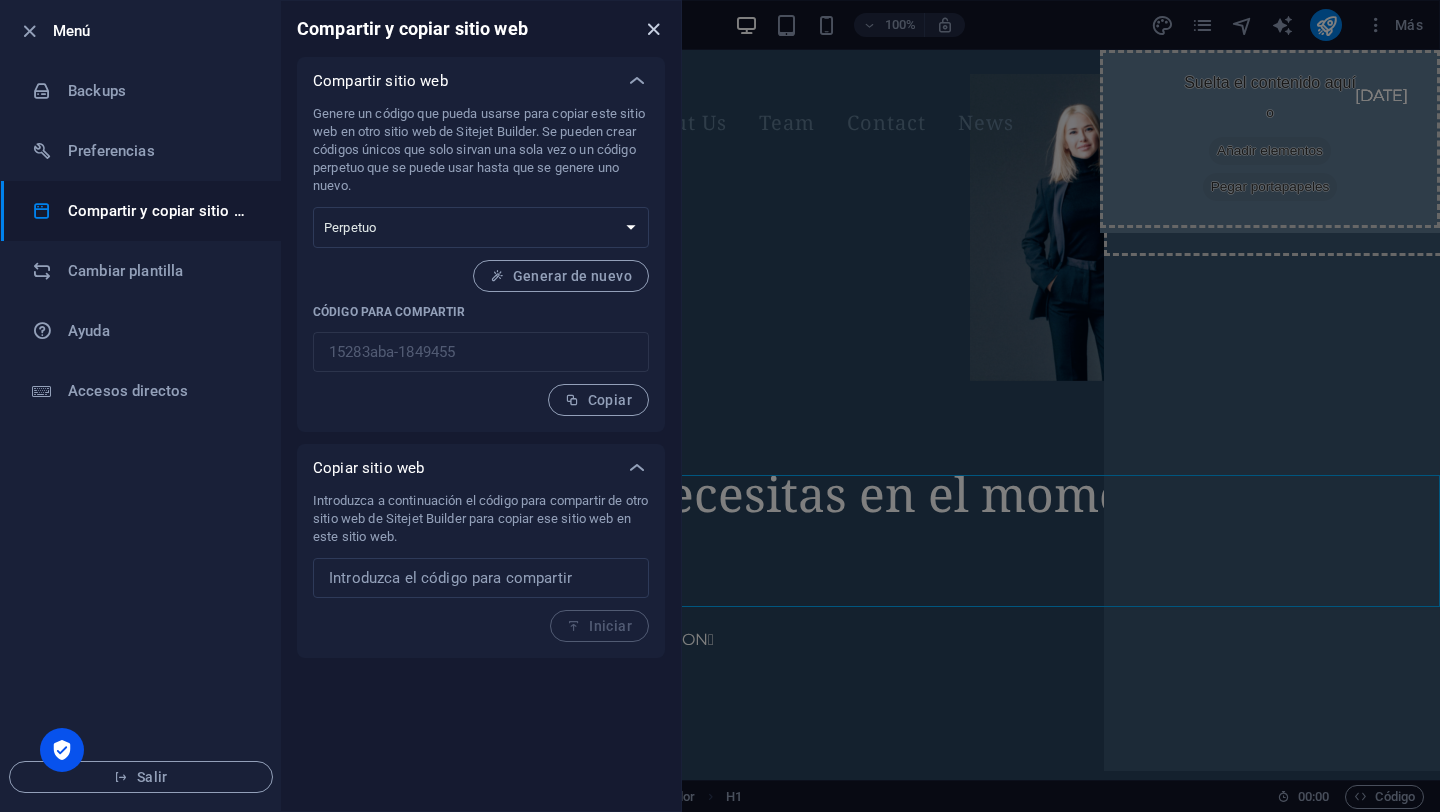 click at bounding box center [653, 29] 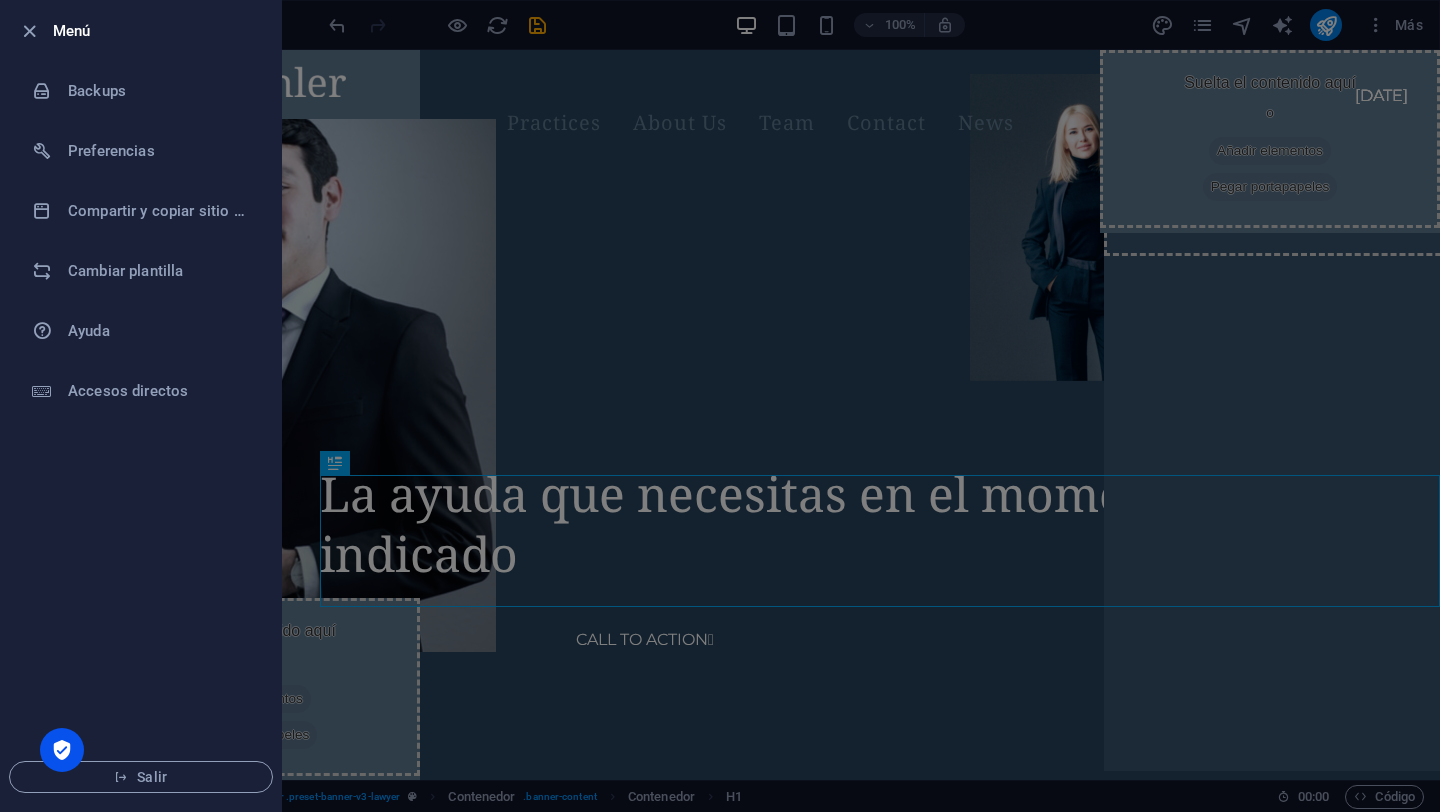 click on "Menú" at bounding box center [141, 31] 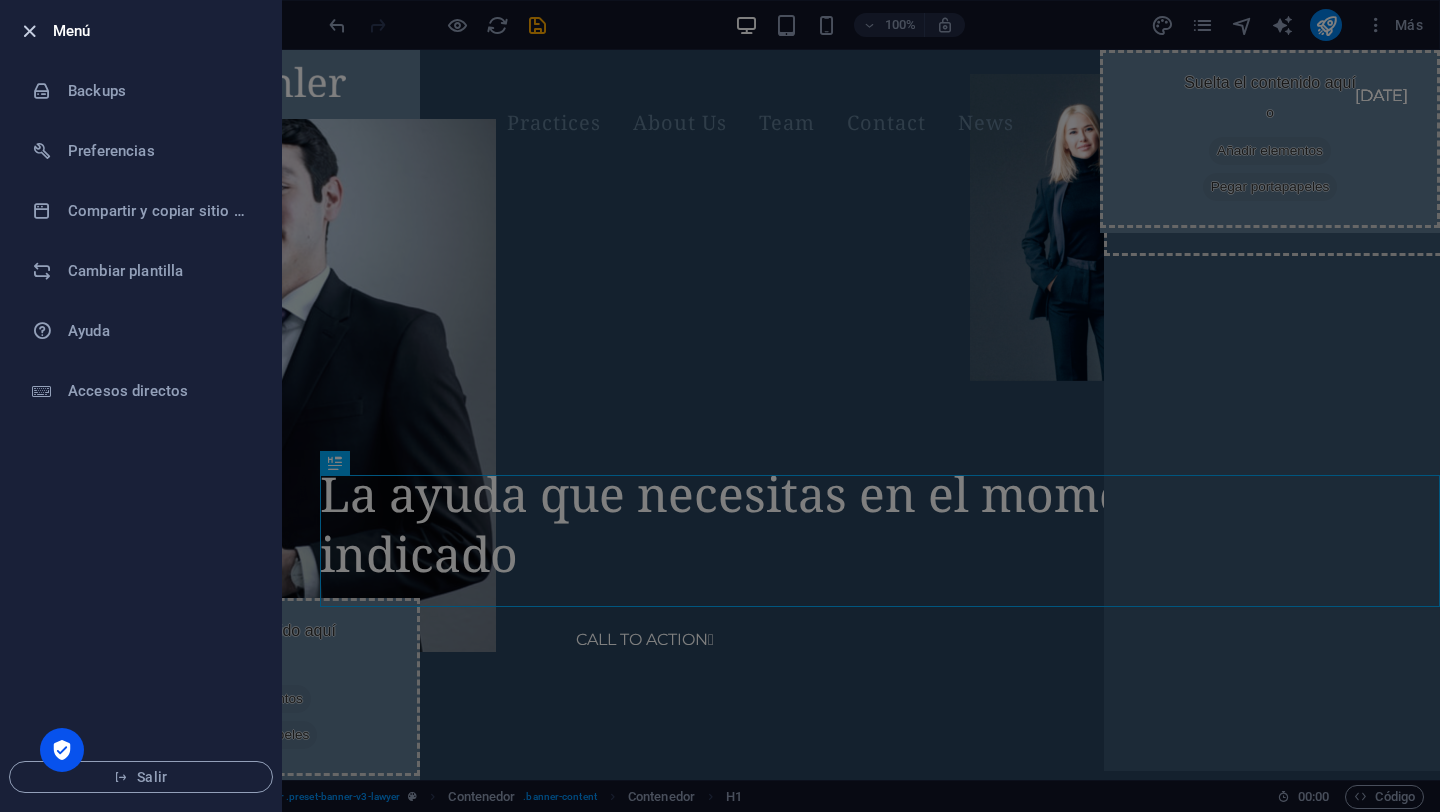 click at bounding box center (29, 31) 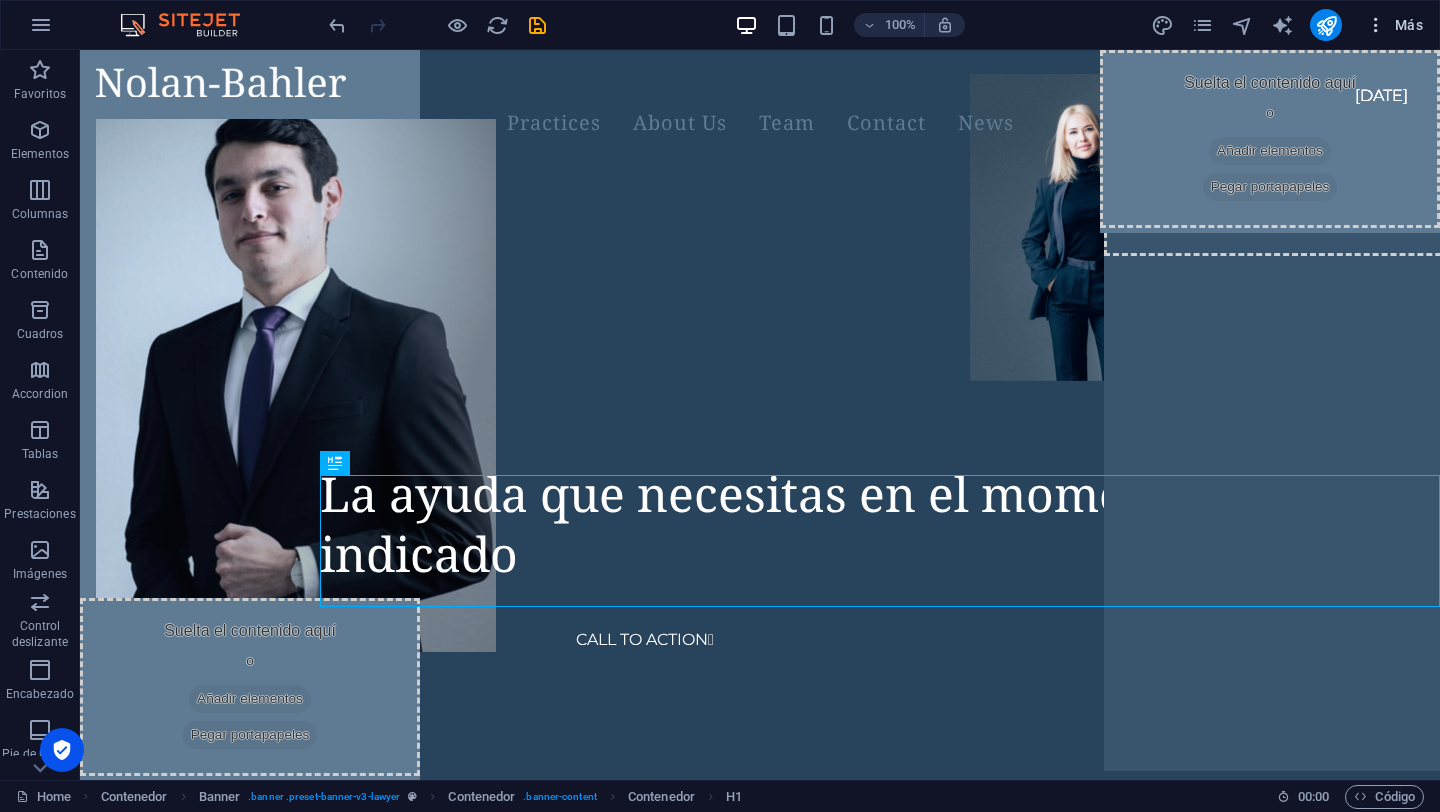 click at bounding box center [1376, 25] 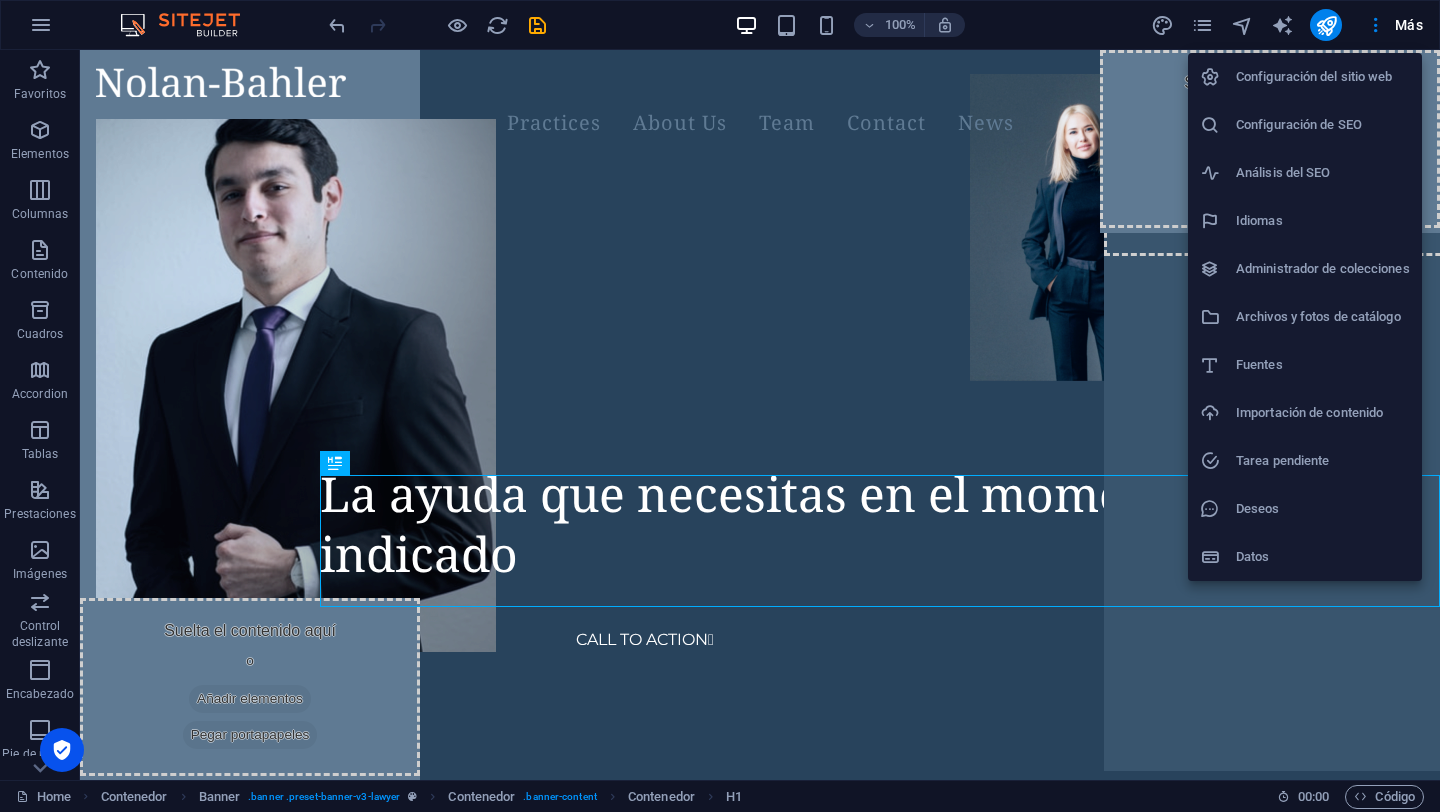 click at bounding box center [720, 406] 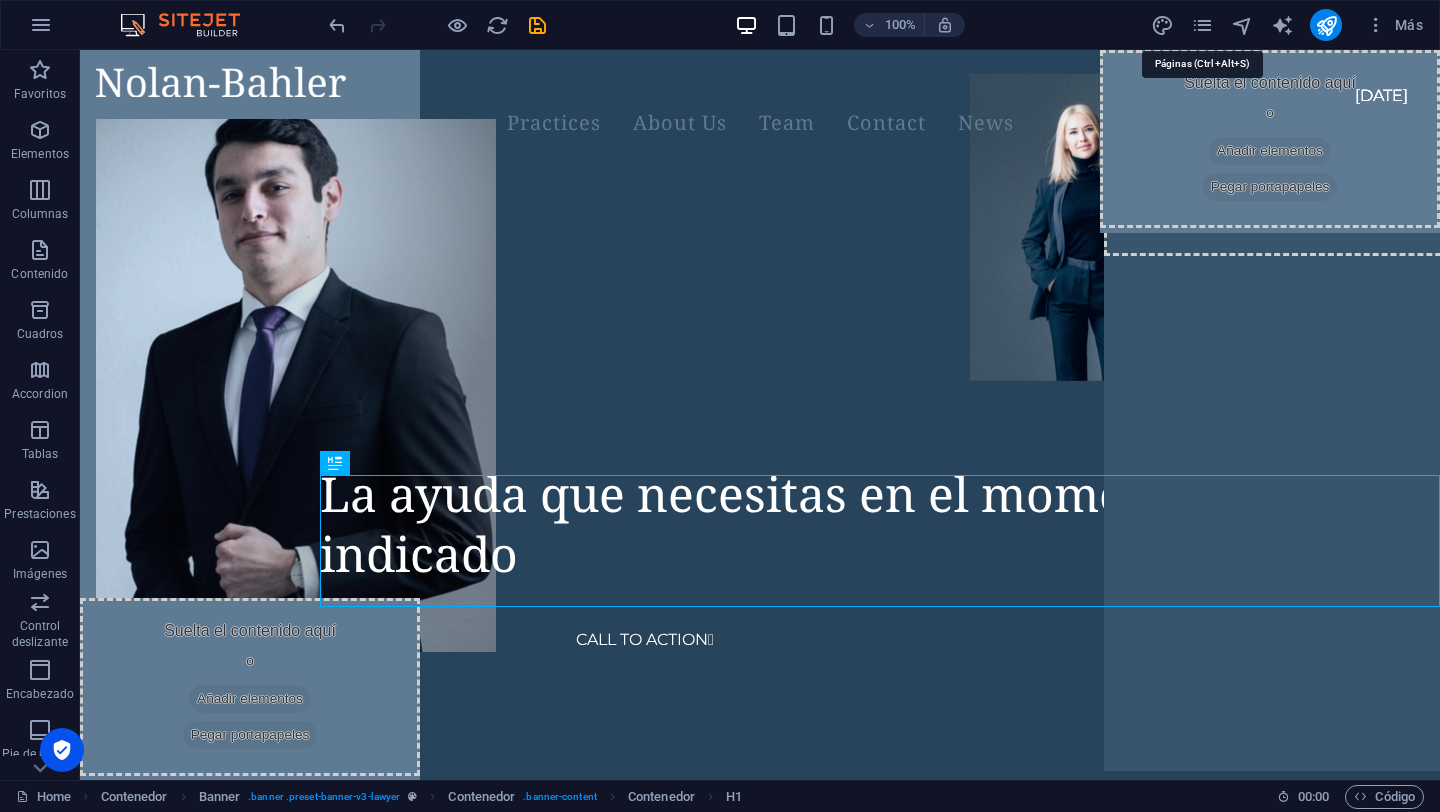 click at bounding box center [1202, 25] 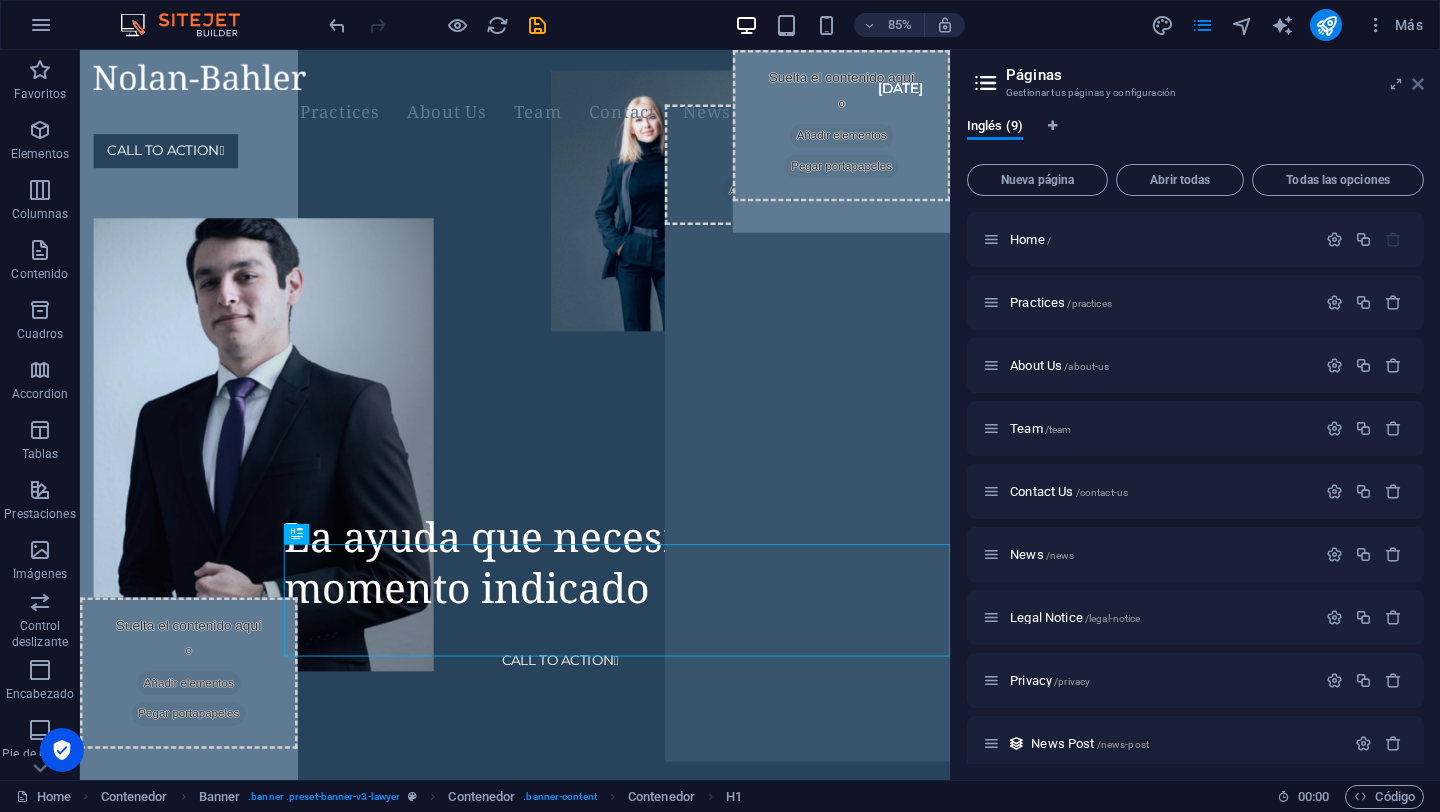 click at bounding box center (1418, 84) 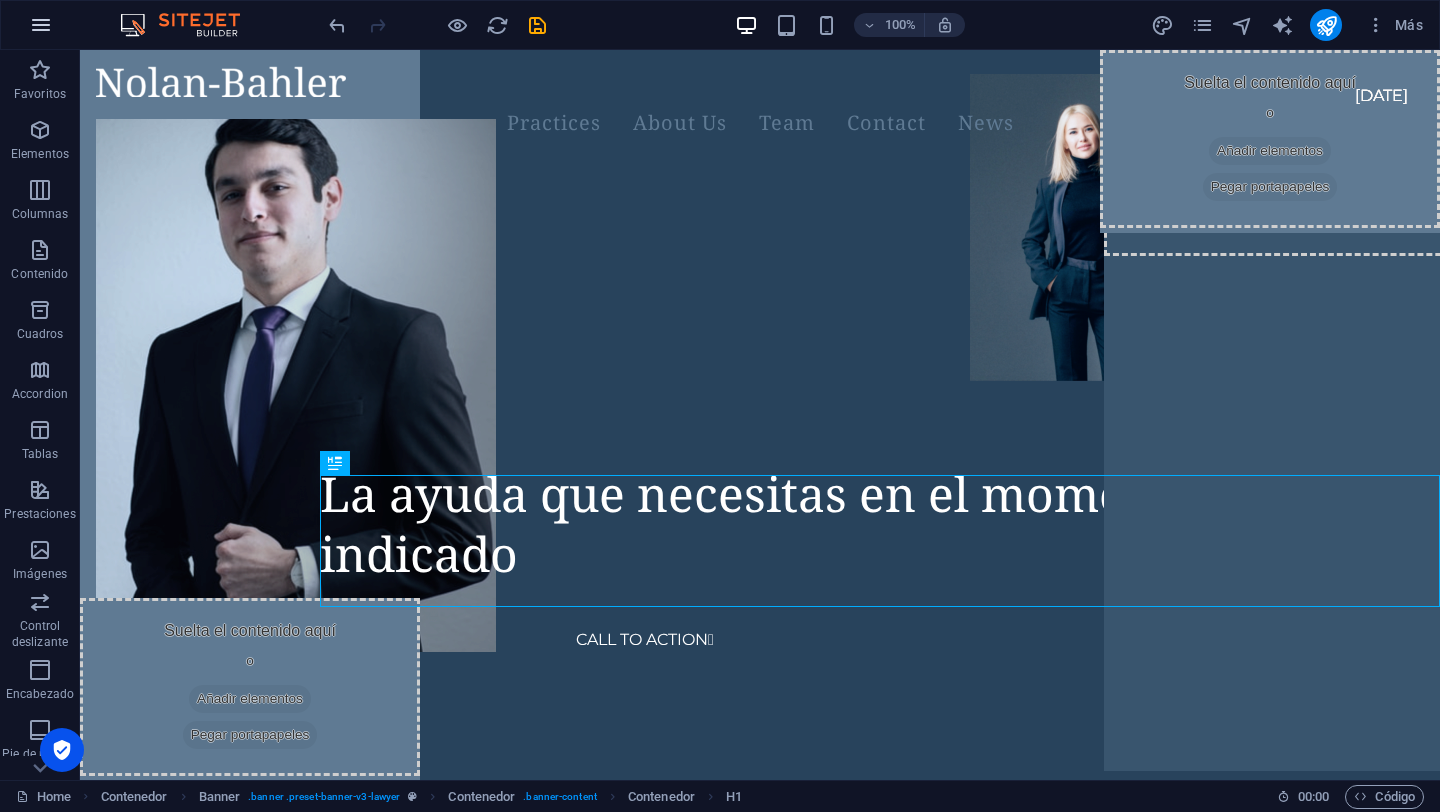 click at bounding box center [41, 25] 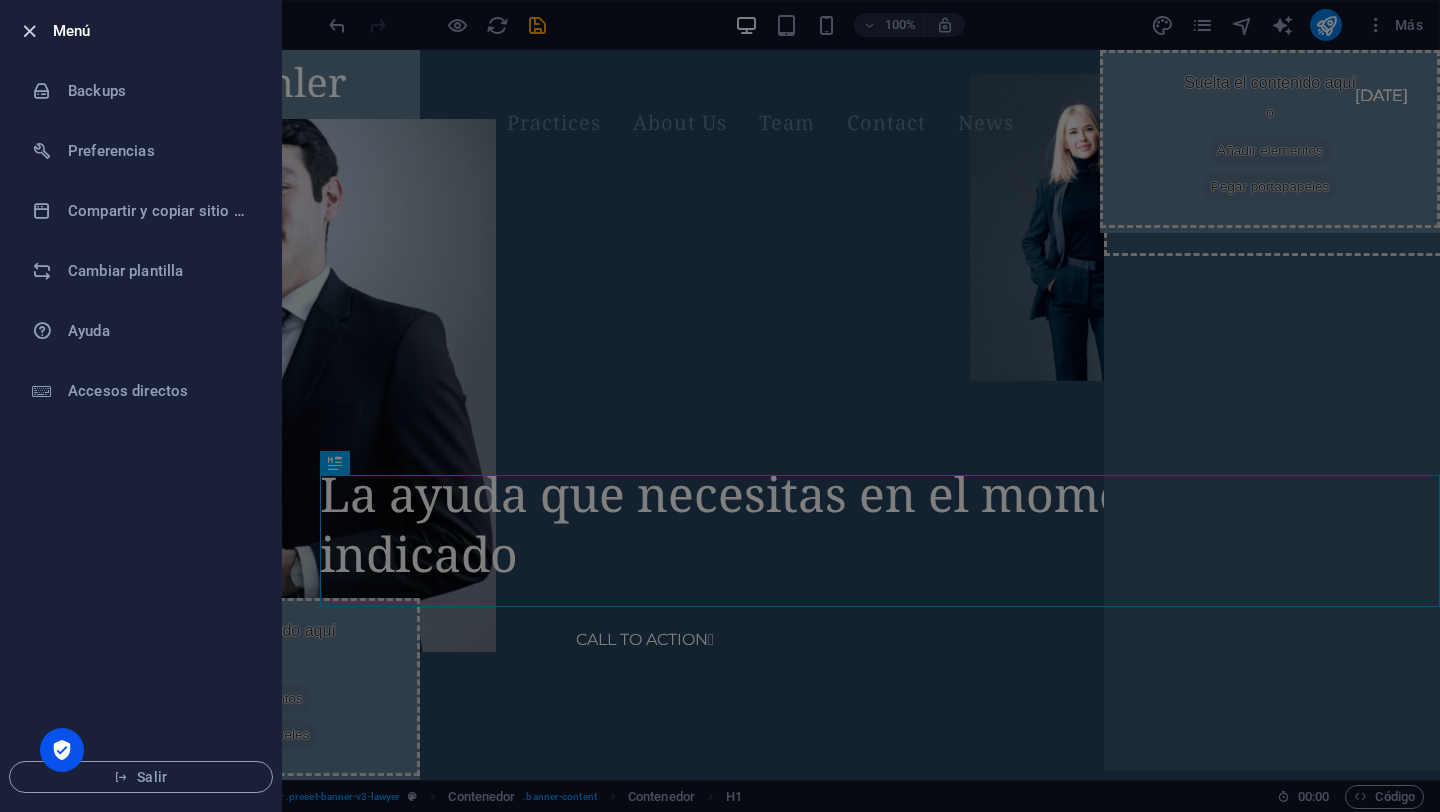click at bounding box center [29, 31] 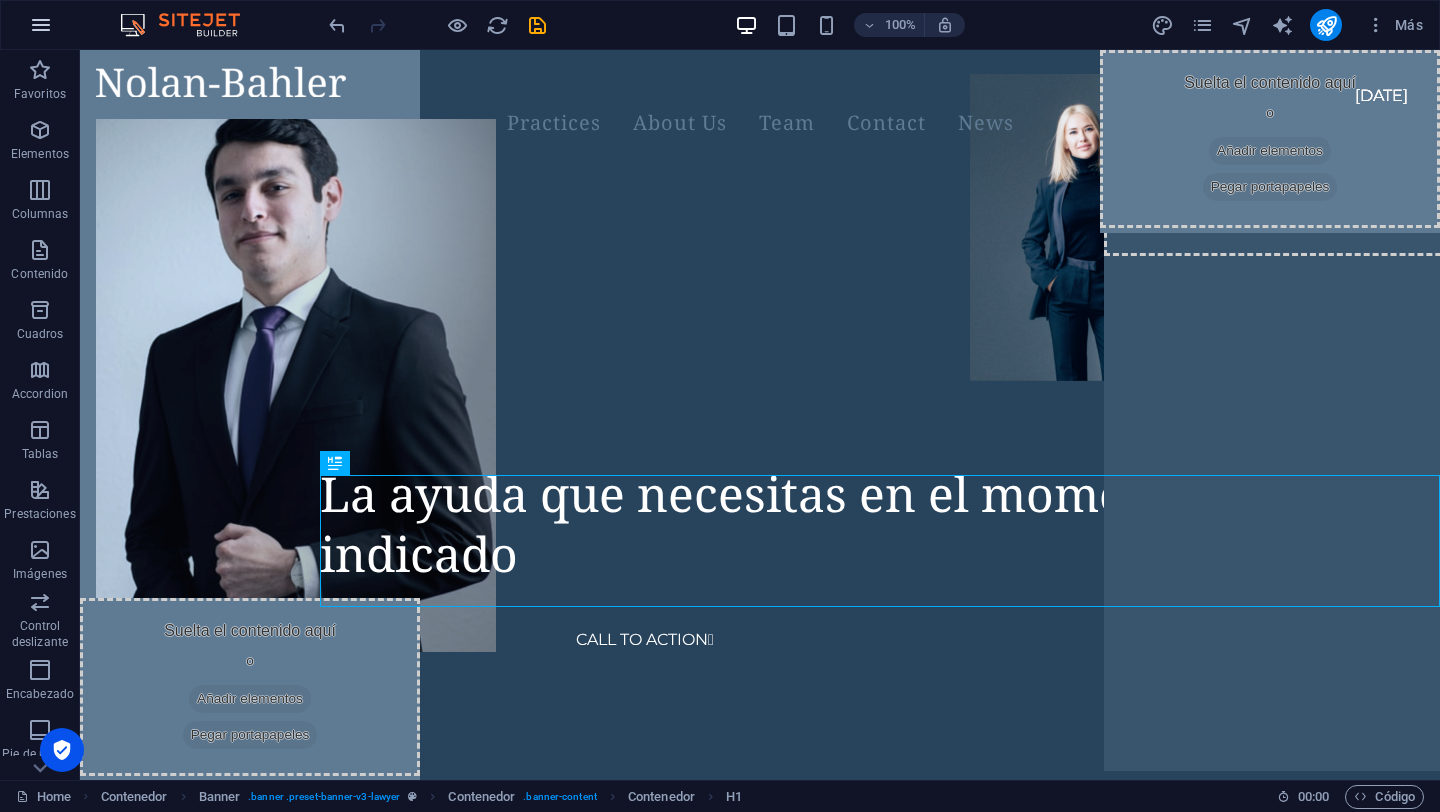 type 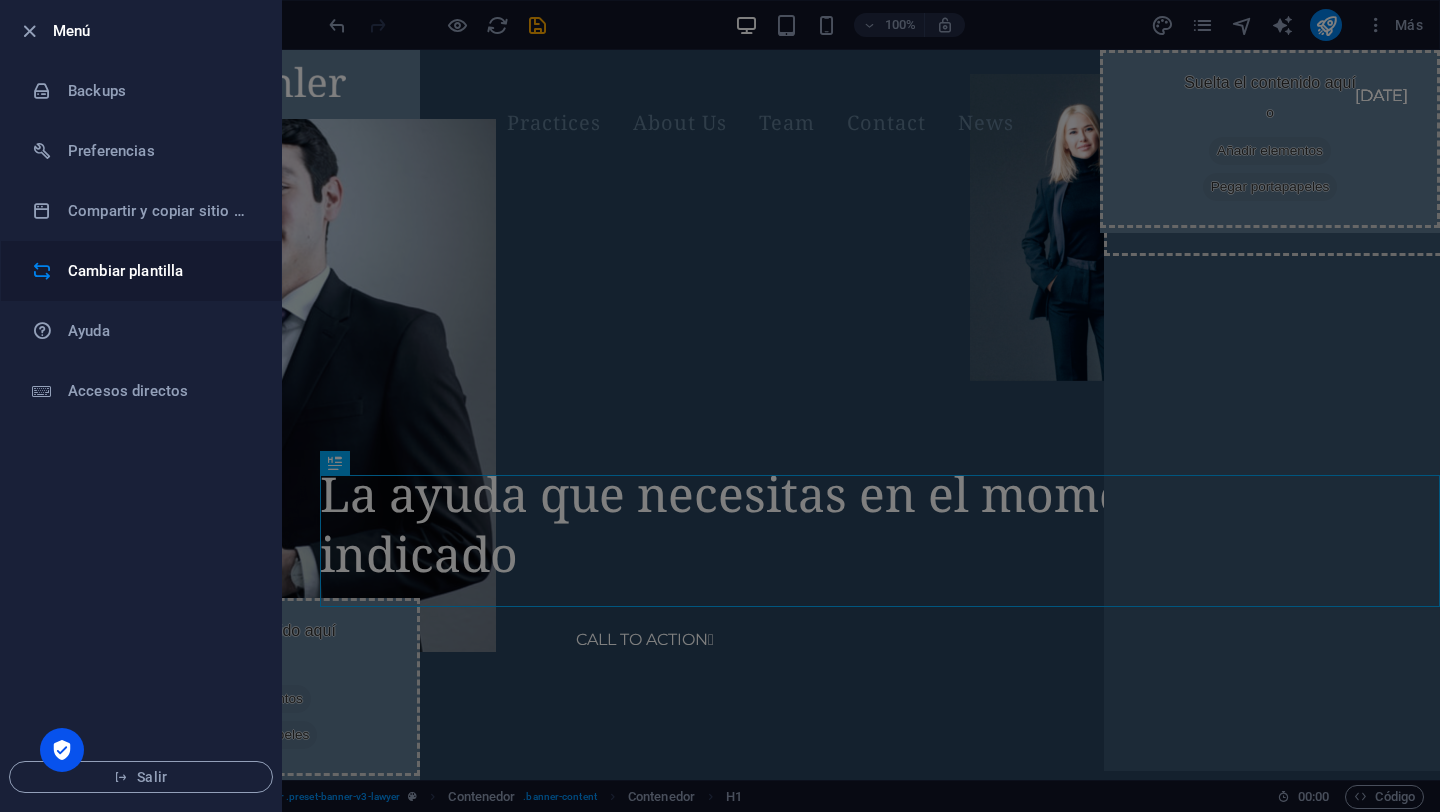 click on "Cambiar plantilla" at bounding box center (160, 271) 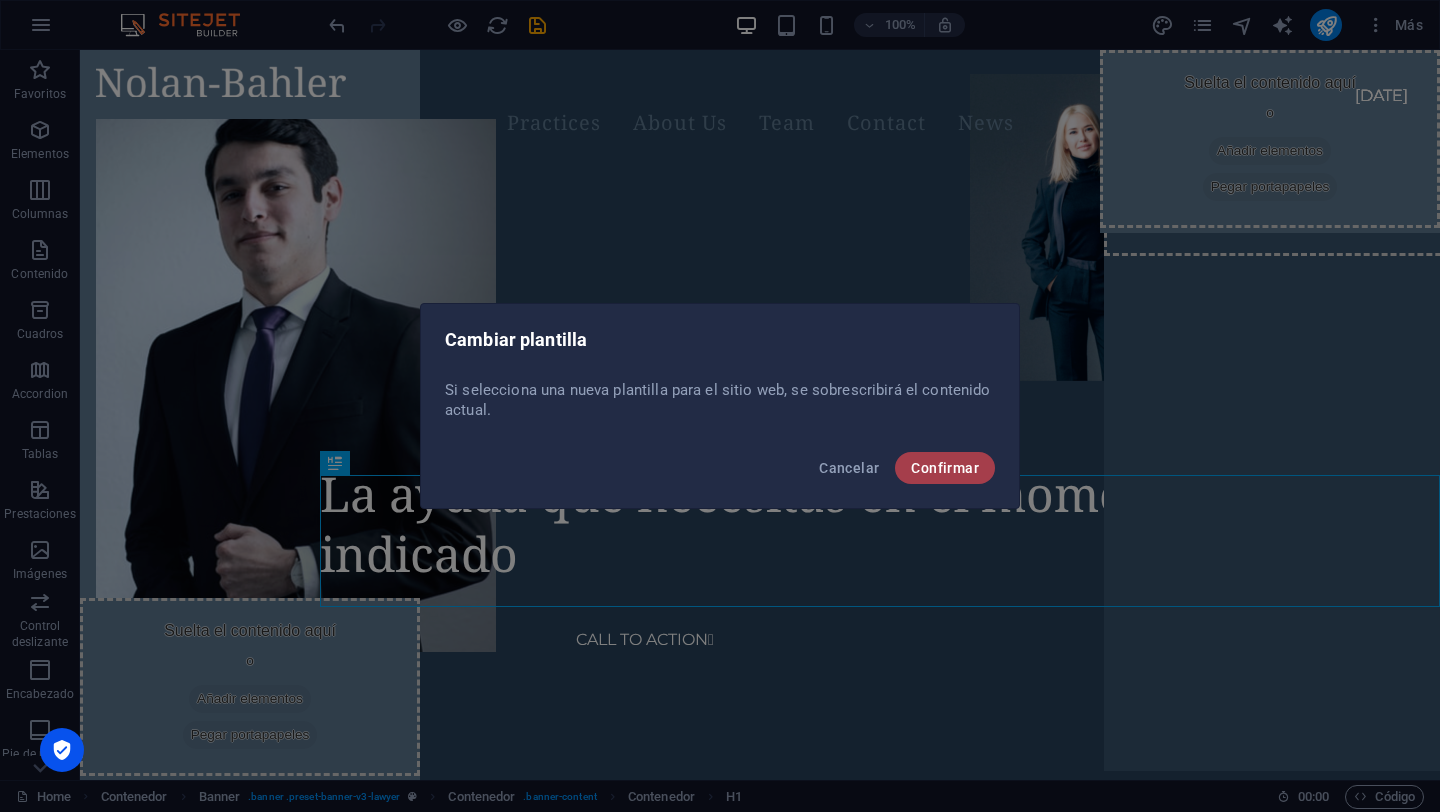 click on "Confirmar" at bounding box center [945, 468] 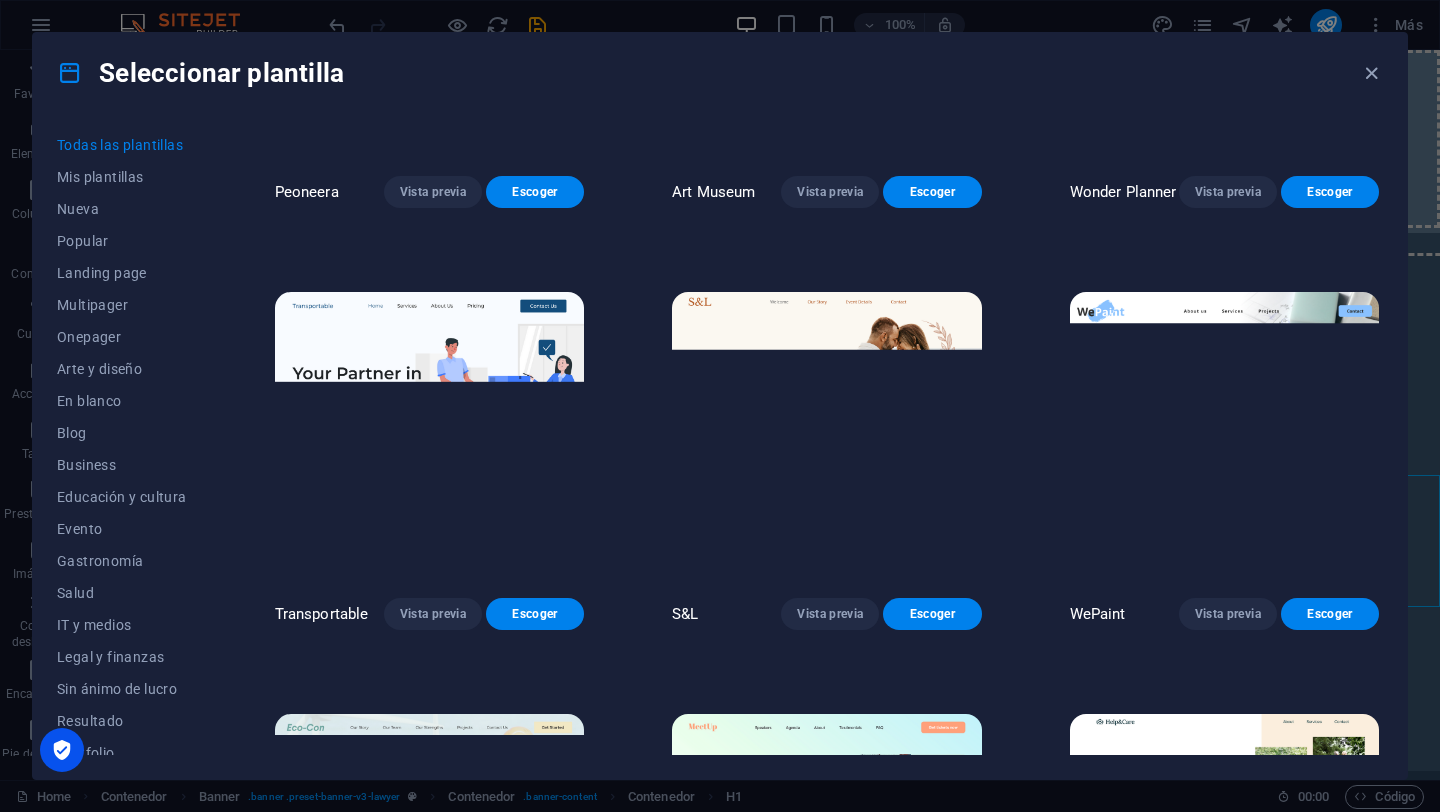 scroll, scrollTop: 261, scrollLeft: 0, axis: vertical 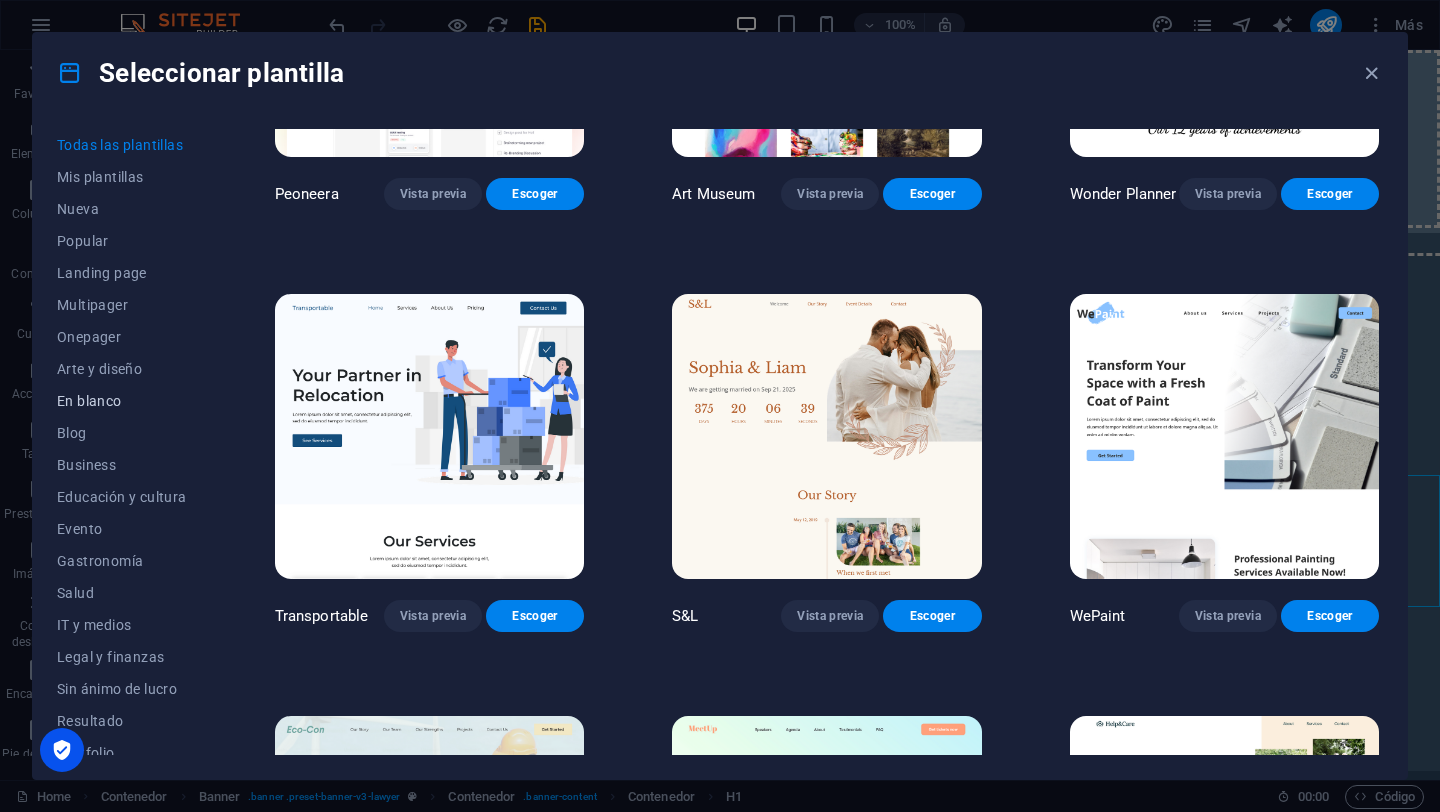 click on "En blanco" at bounding box center [122, 401] 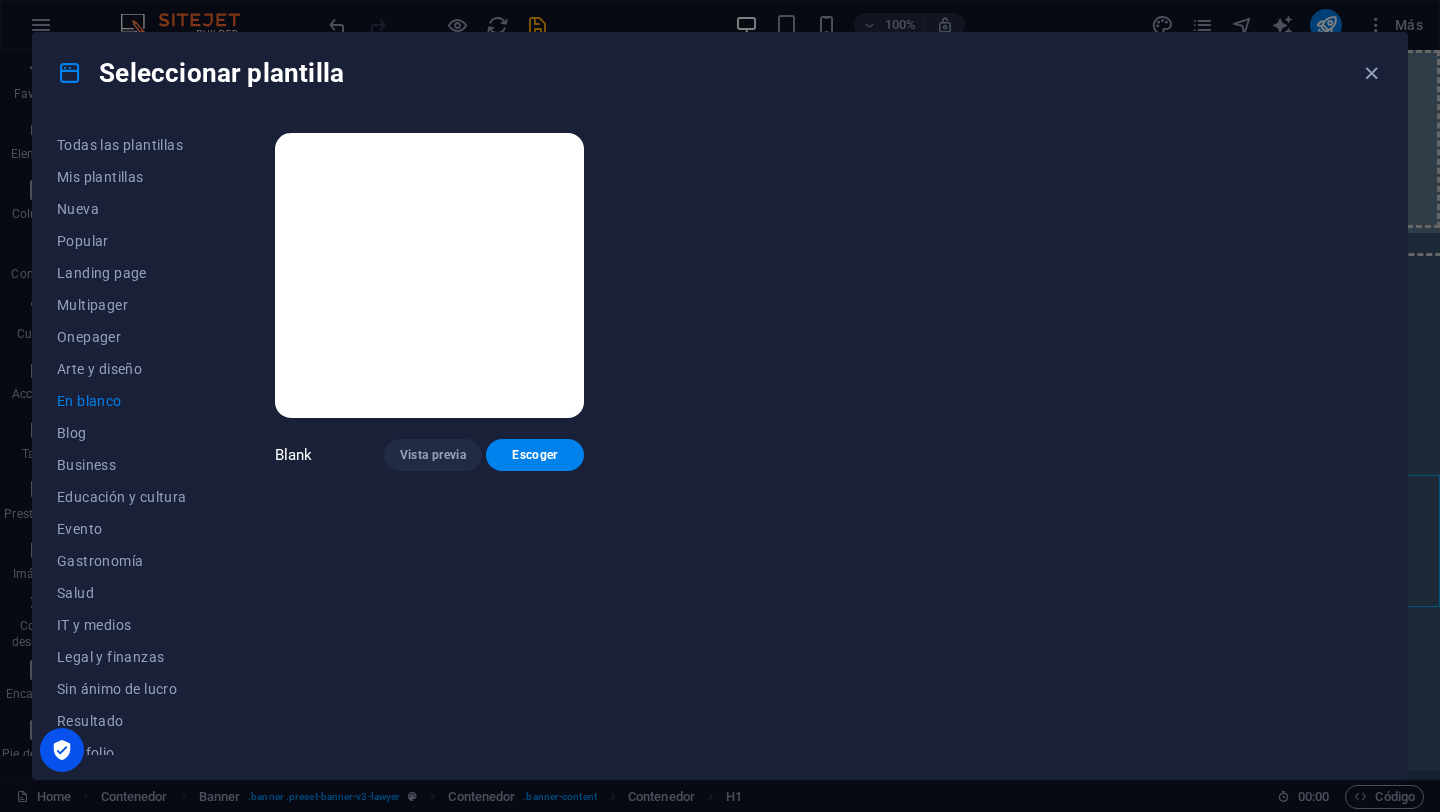 scroll, scrollTop: 0, scrollLeft: 0, axis: both 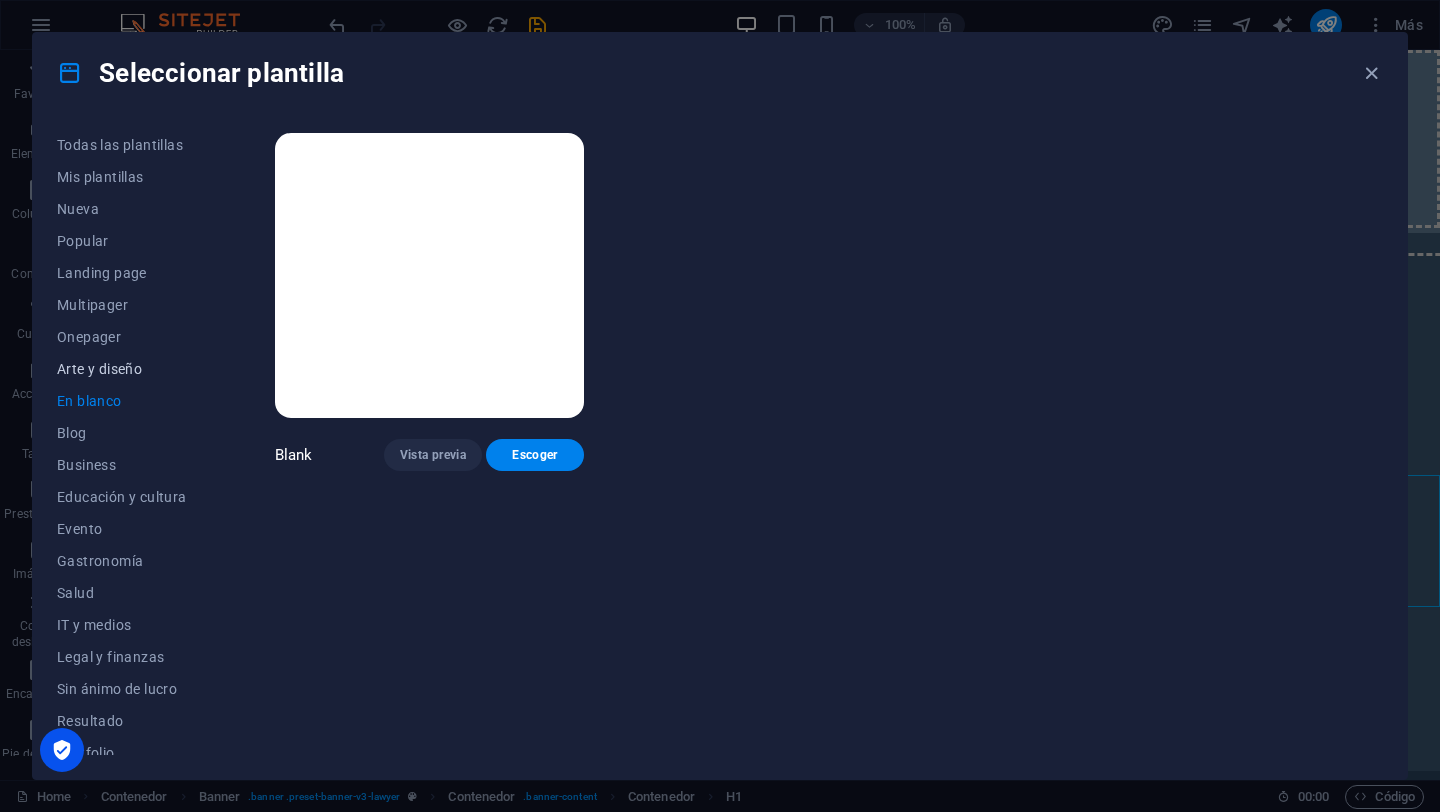 click on "Arte y diseño" at bounding box center (122, 369) 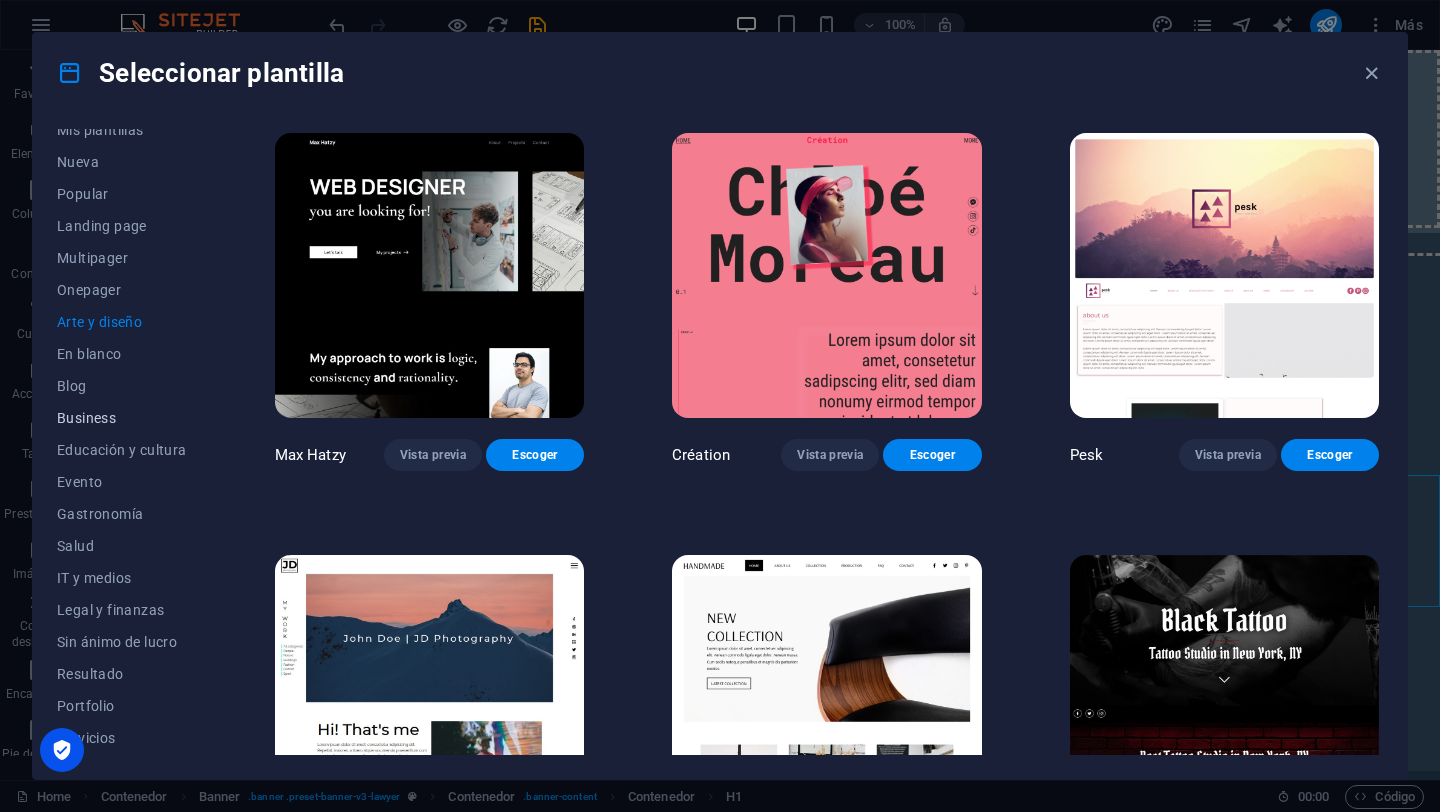scroll, scrollTop: 46, scrollLeft: 0, axis: vertical 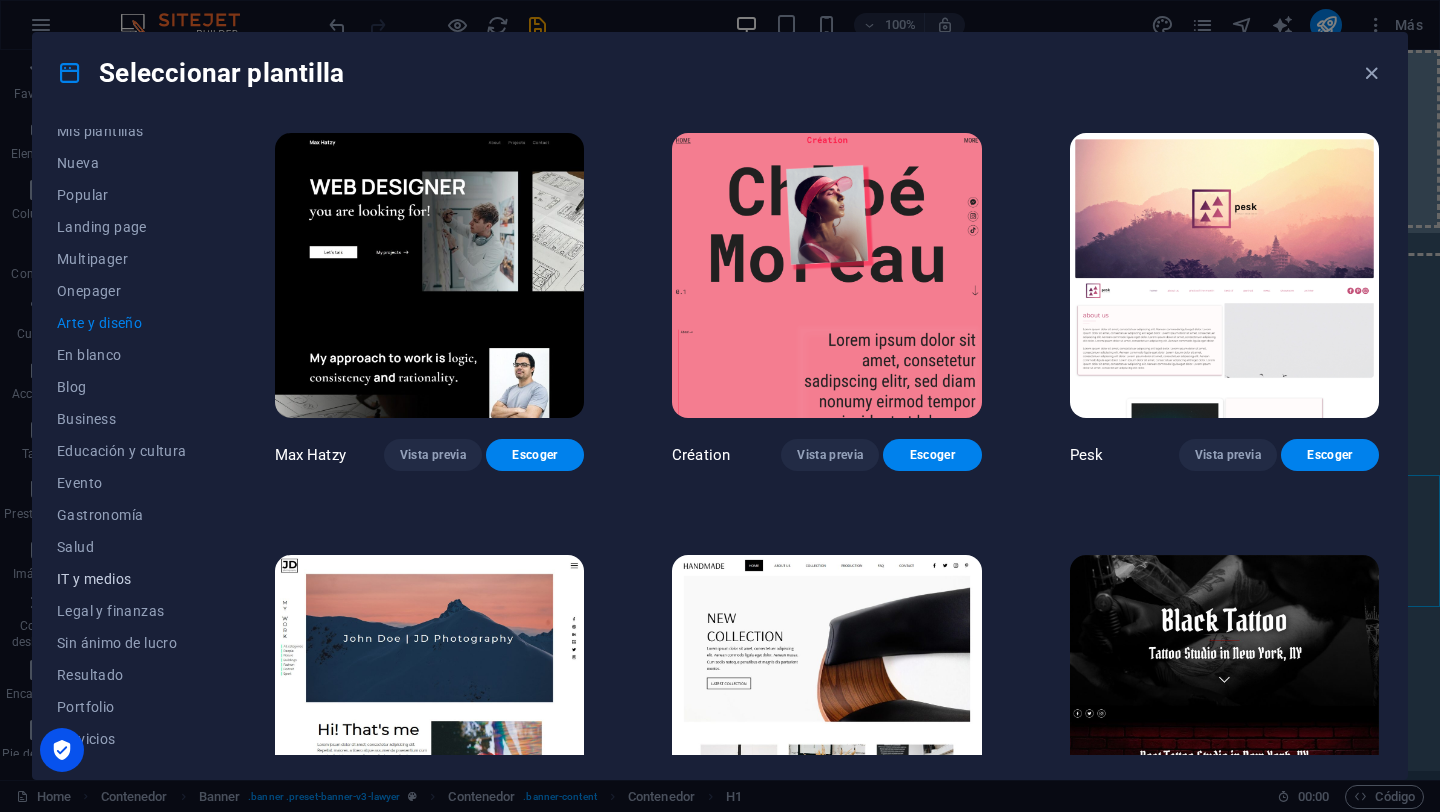 click on "IT y medios" at bounding box center [122, 579] 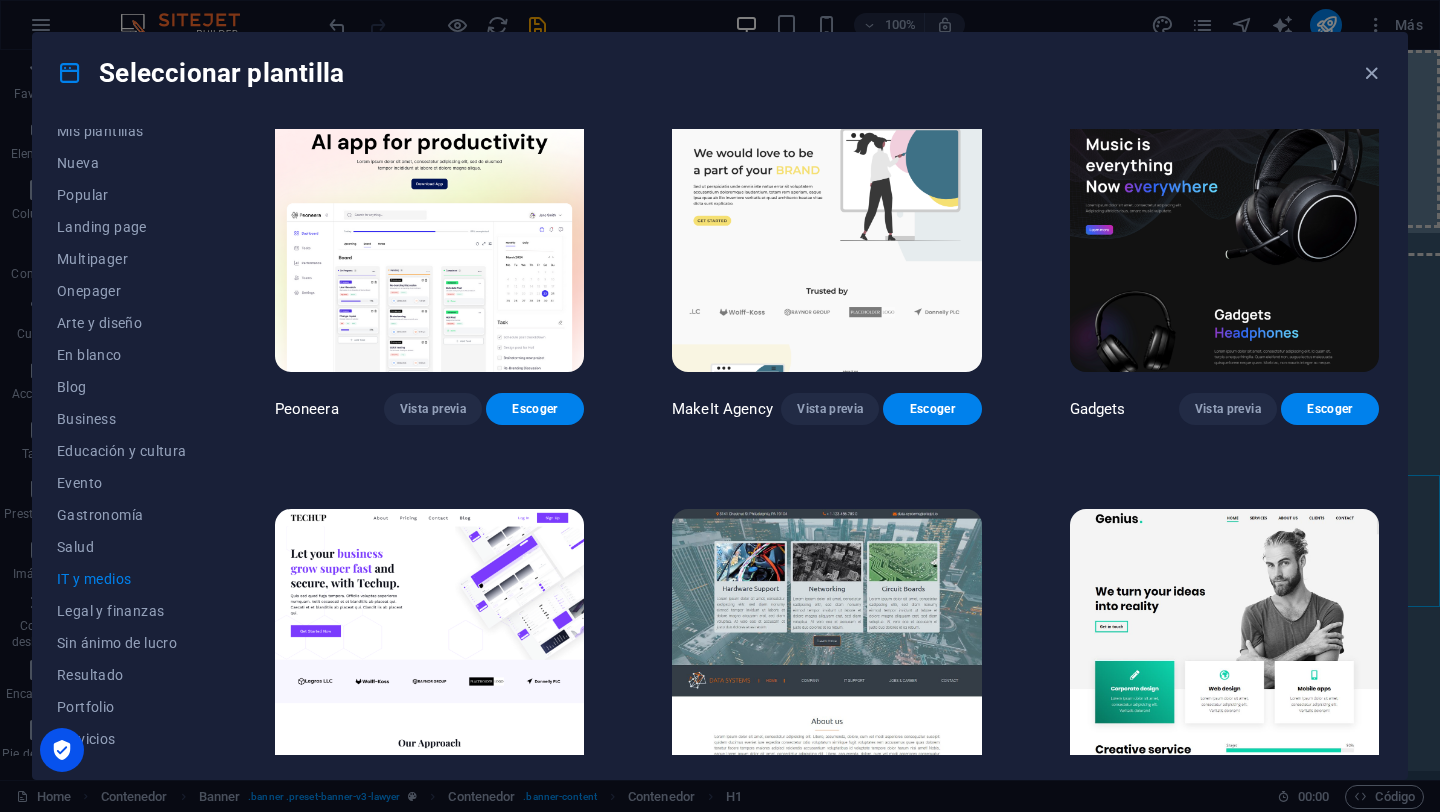 scroll, scrollTop: 9, scrollLeft: 0, axis: vertical 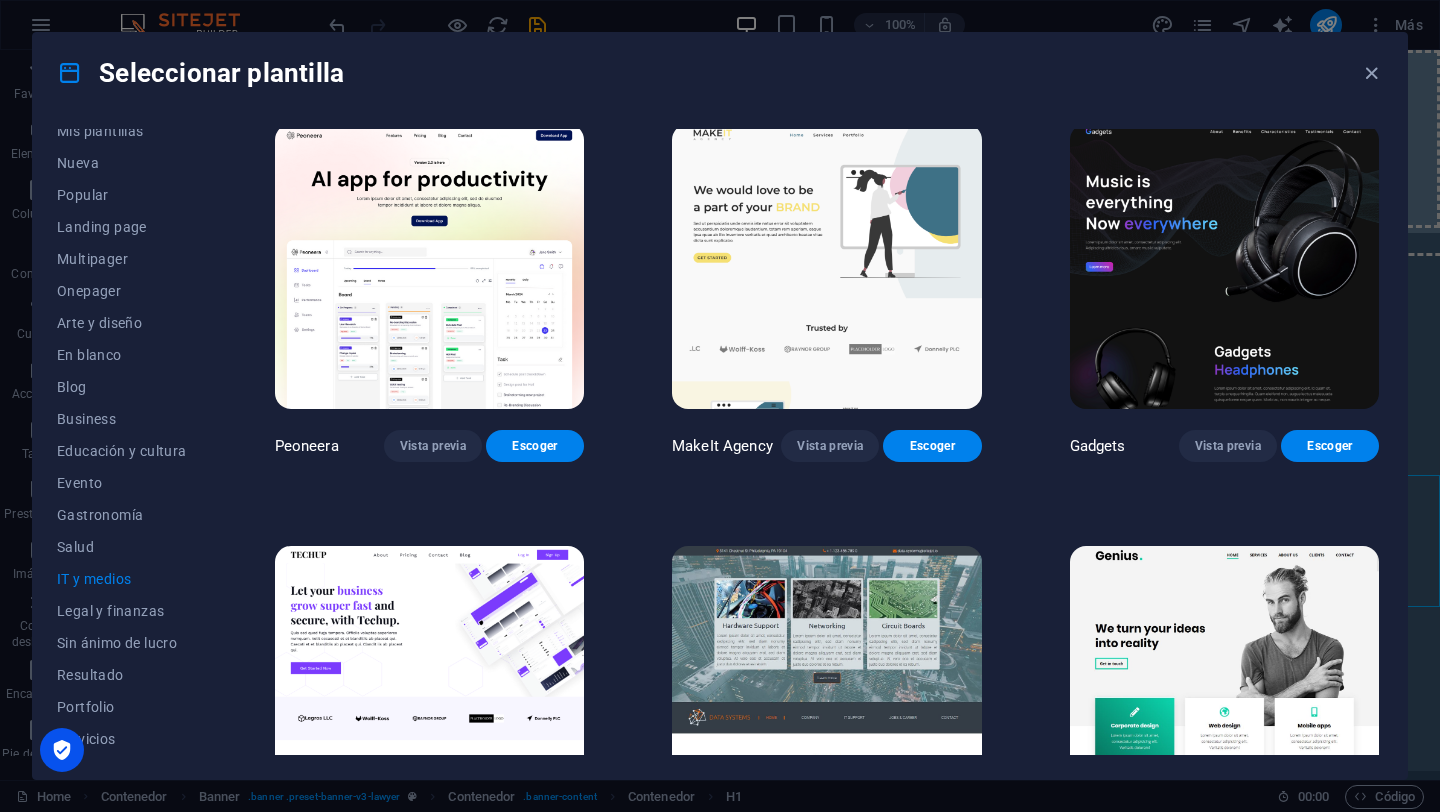 type 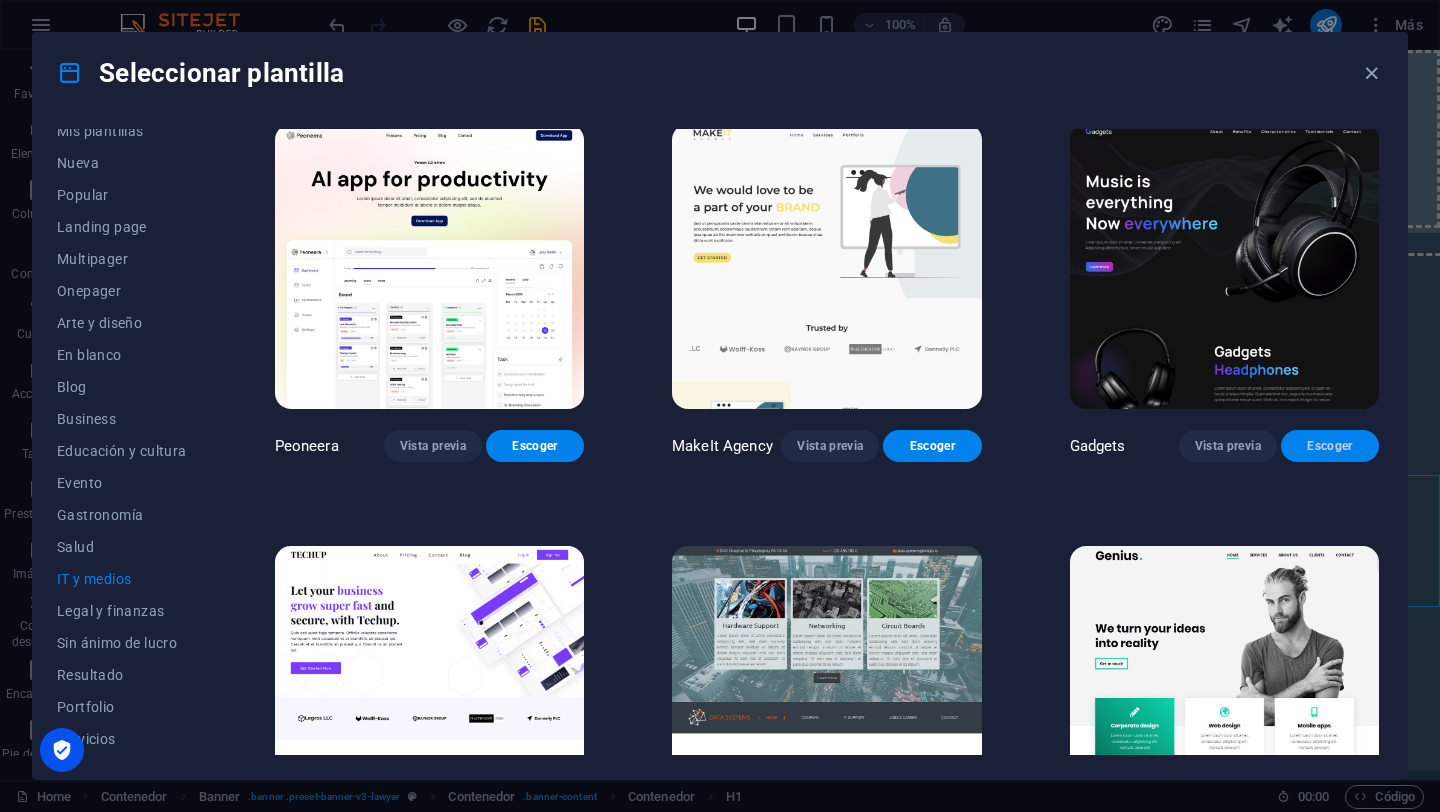 click on "Escoger" at bounding box center (1330, 446) 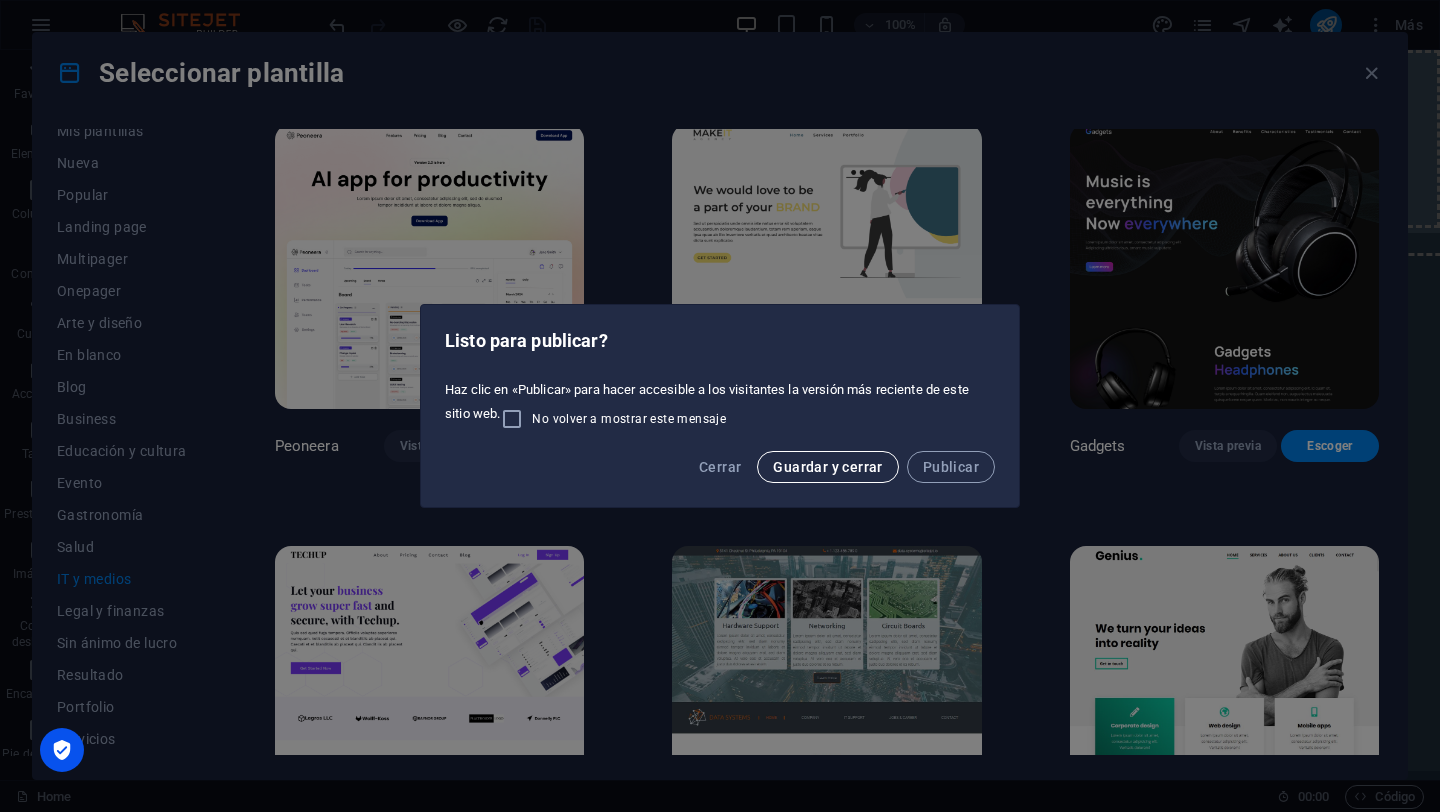 click on "Guardar y cerrar" at bounding box center [827, 467] 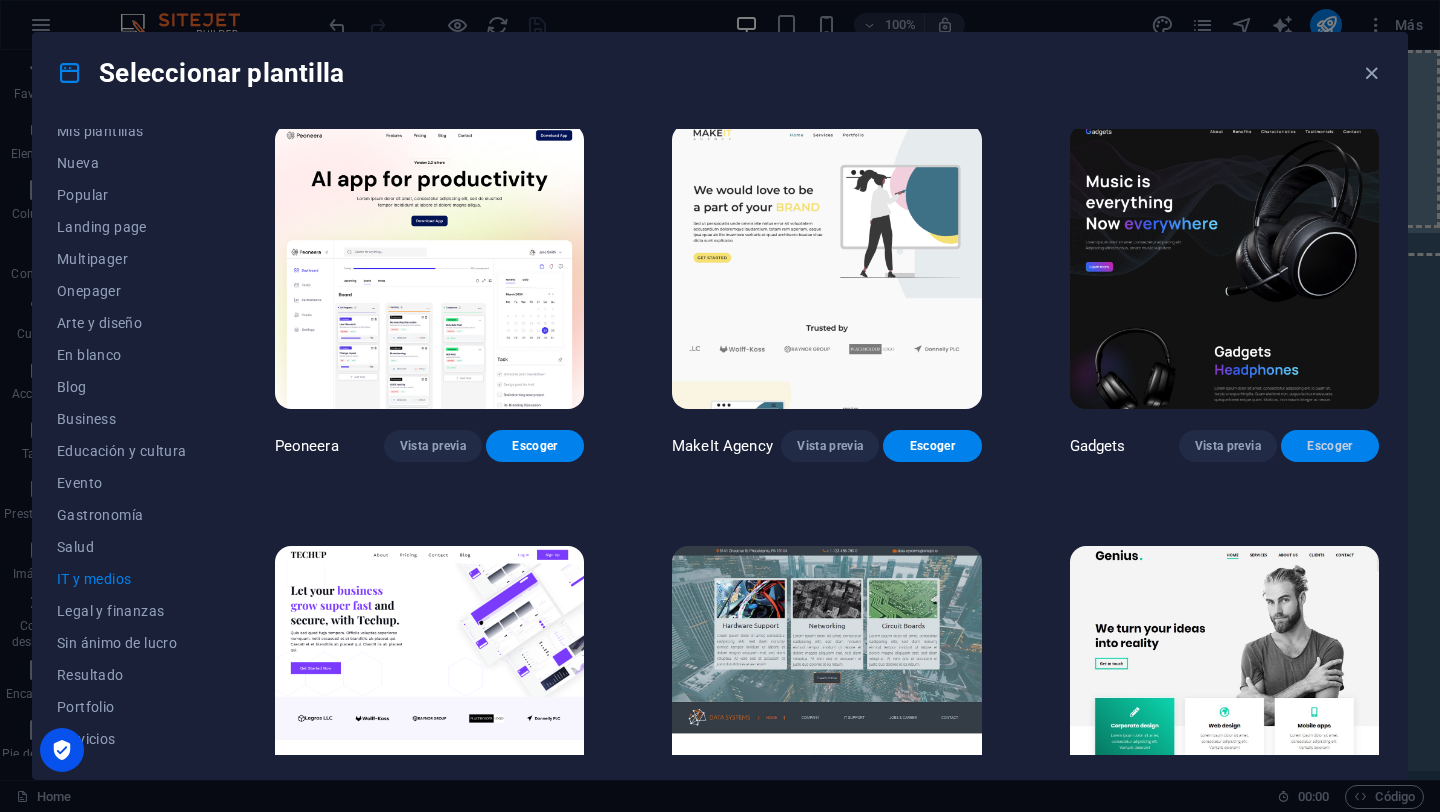 click on "Escoger" at bounding box center [1330, 446] 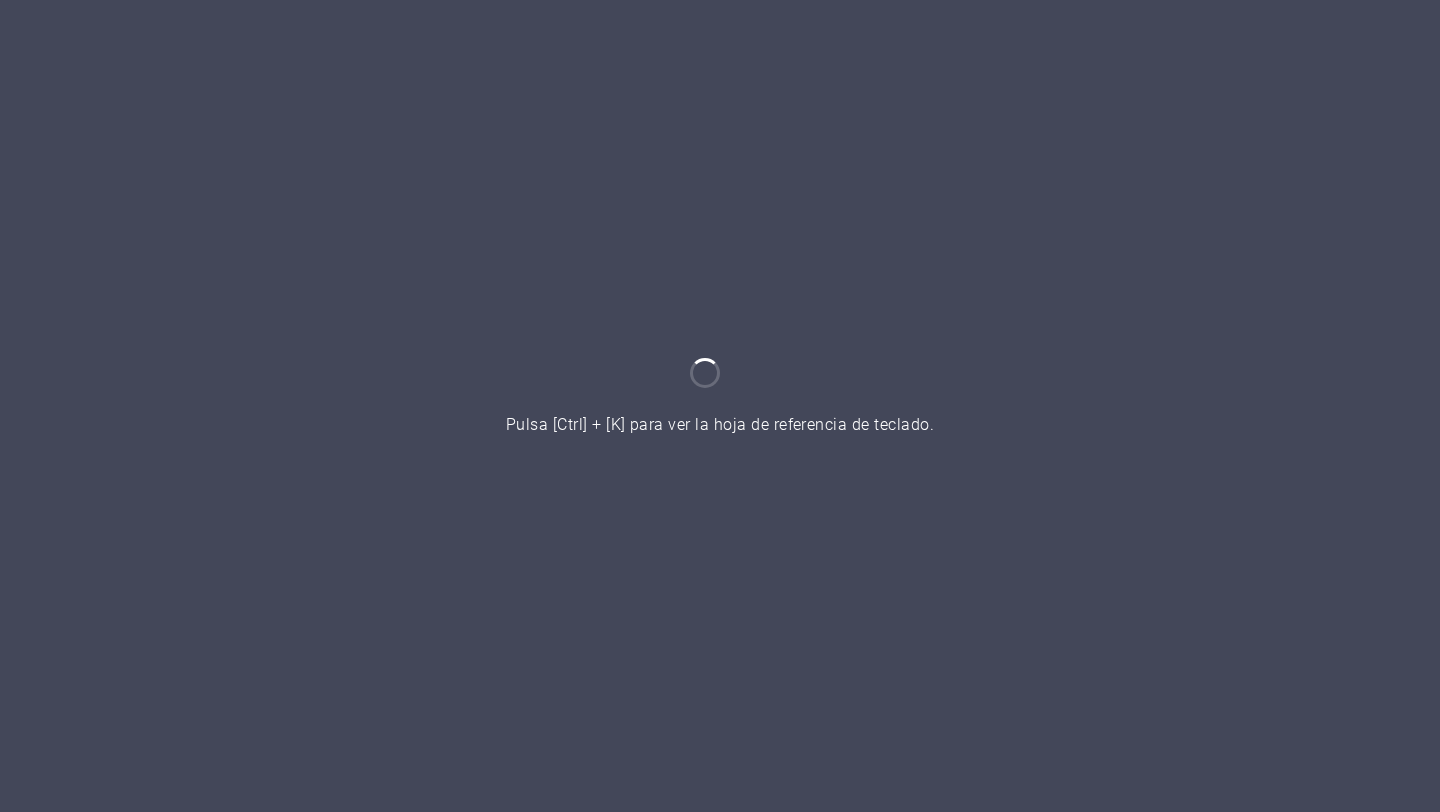 scroll, scrollTop: 0, scrollLeft: 0, axis: both 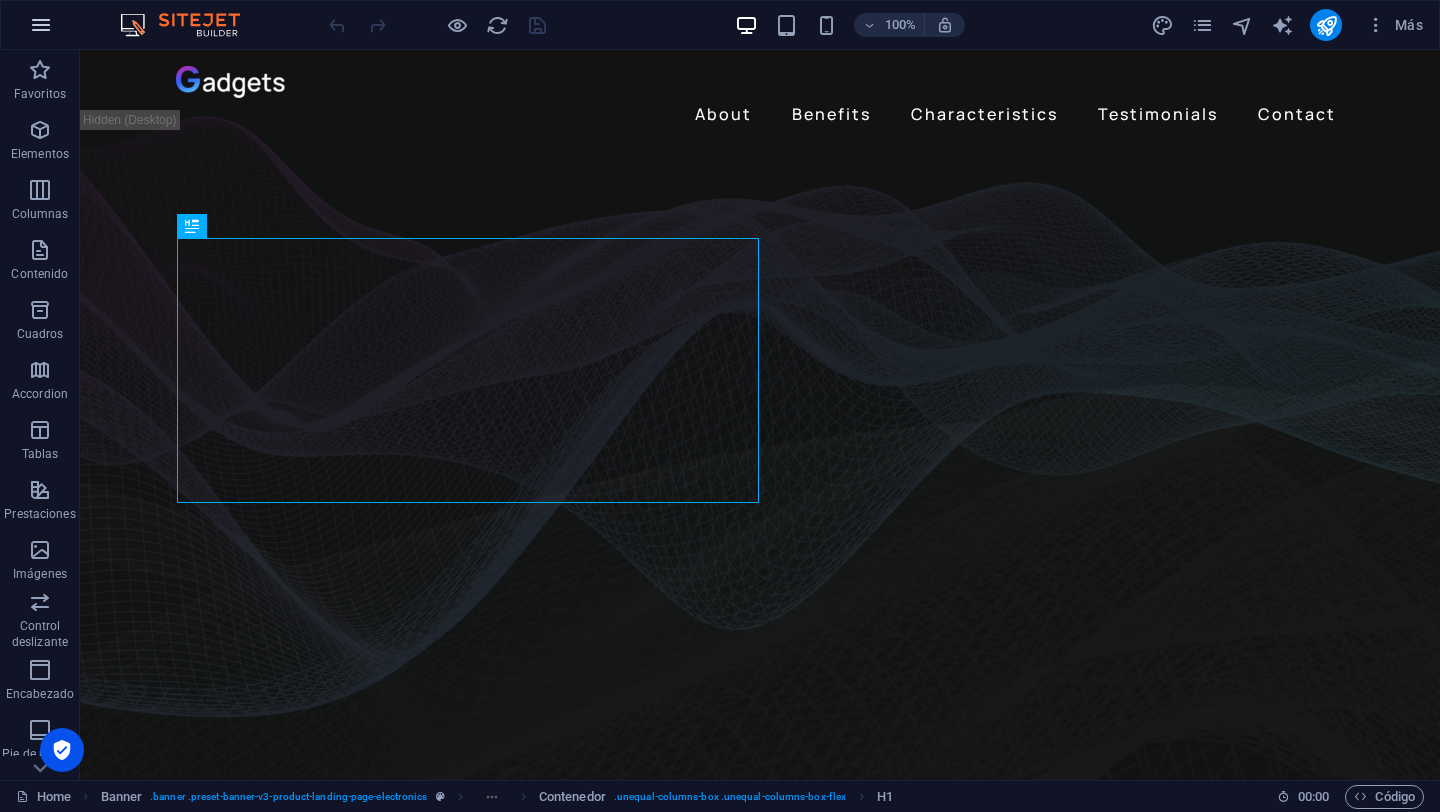 click at bounding box center (41, 25) 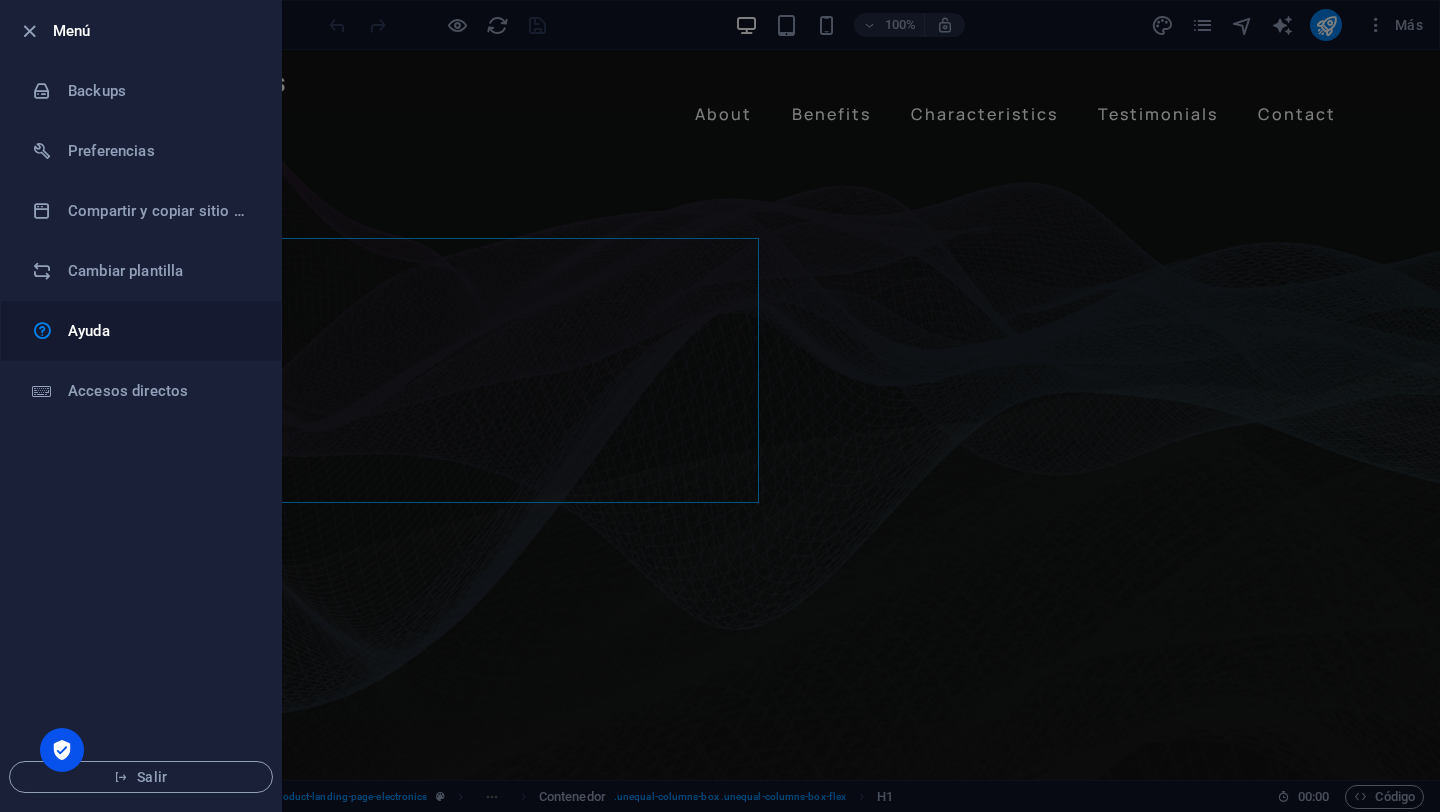 click on "Ayuda" at bounding box center (160, 331) 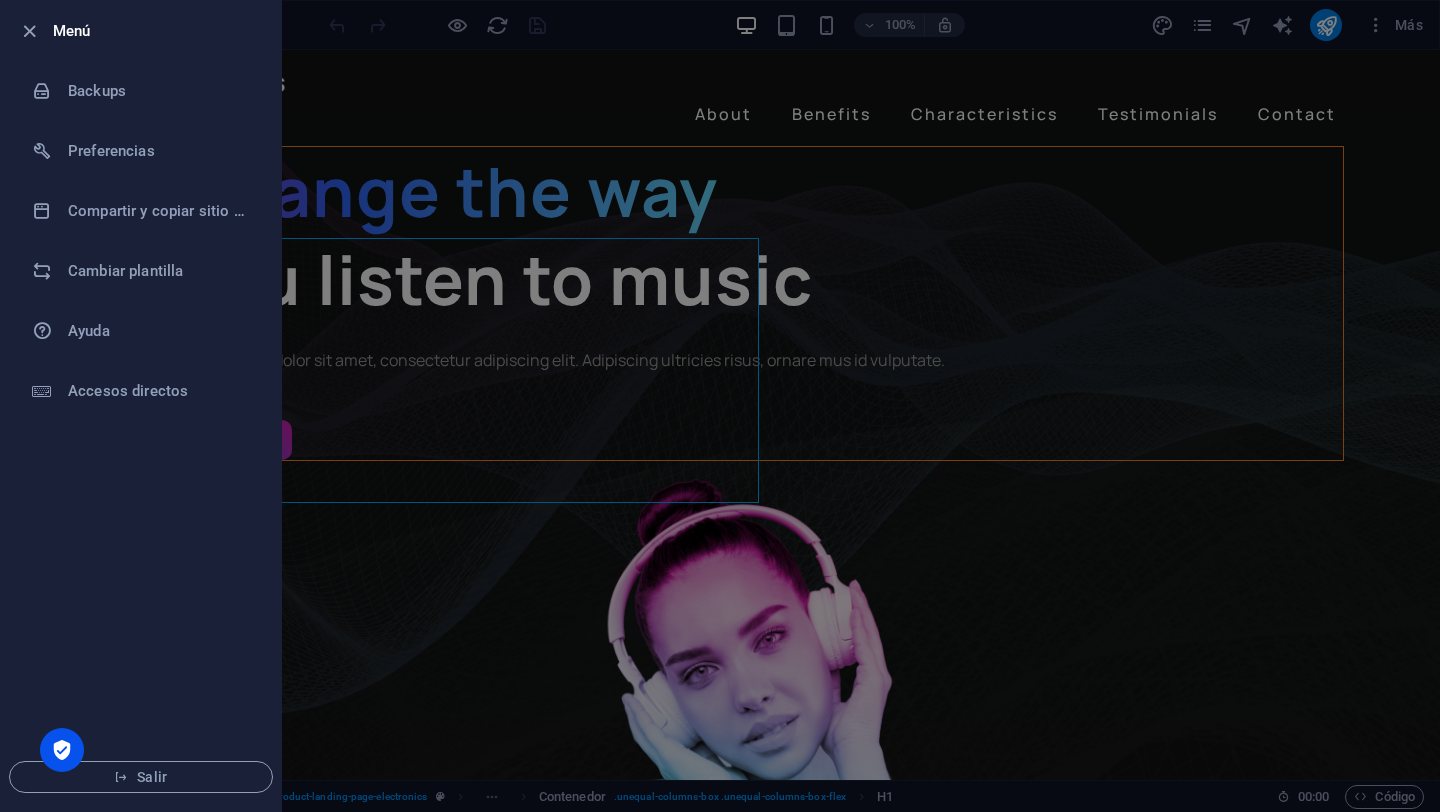 click at bounding box center (720, 406) 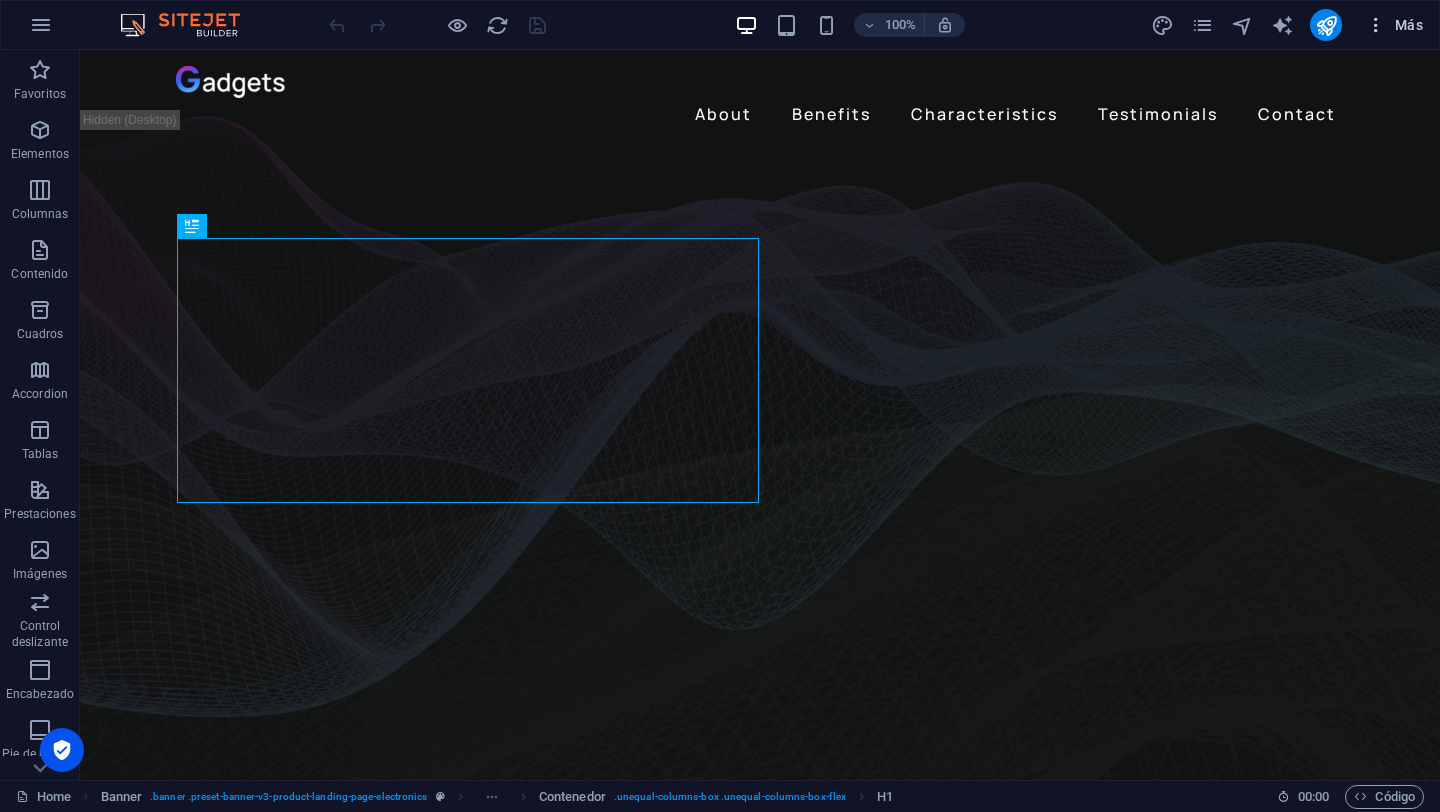 click at bounding box center (1376, 25) 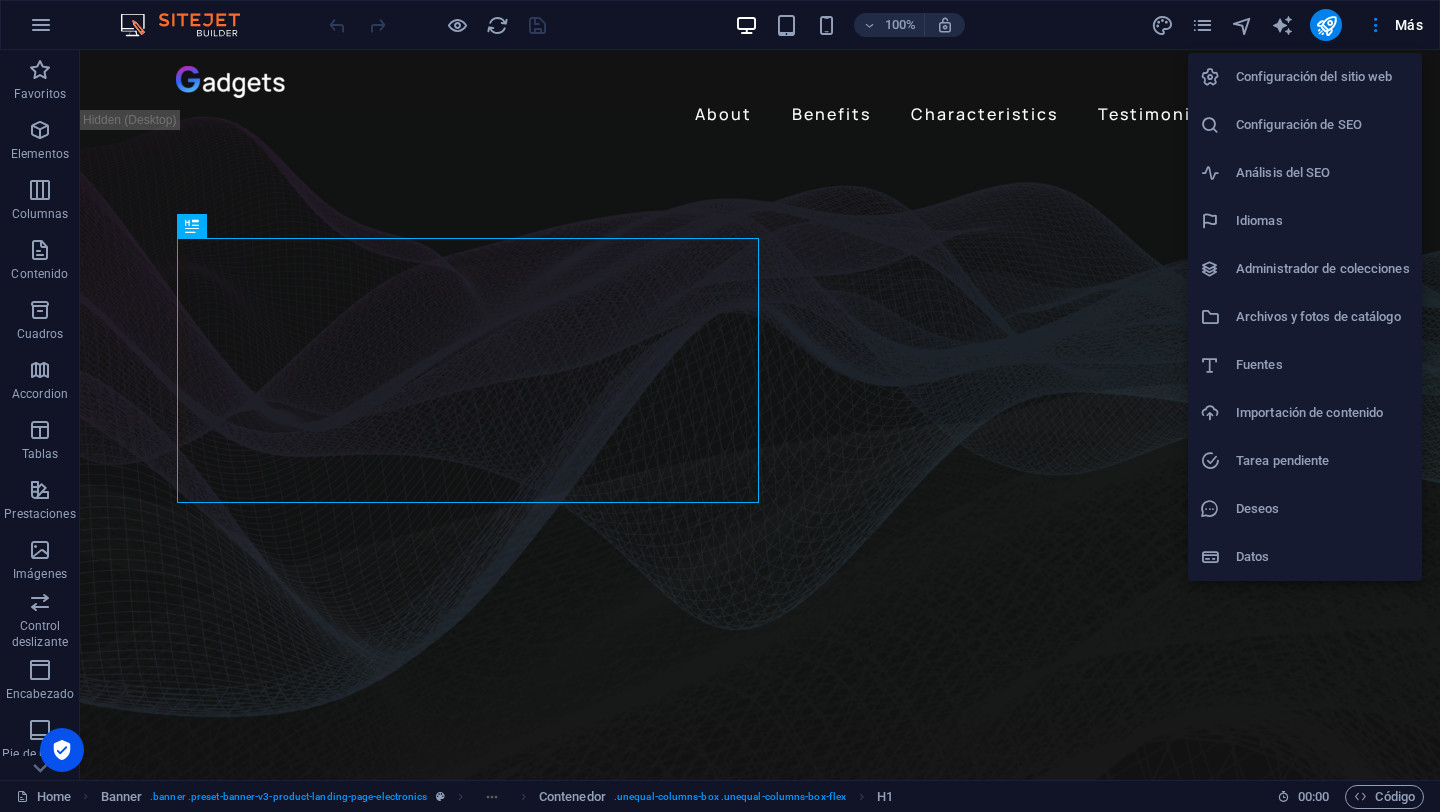 type 